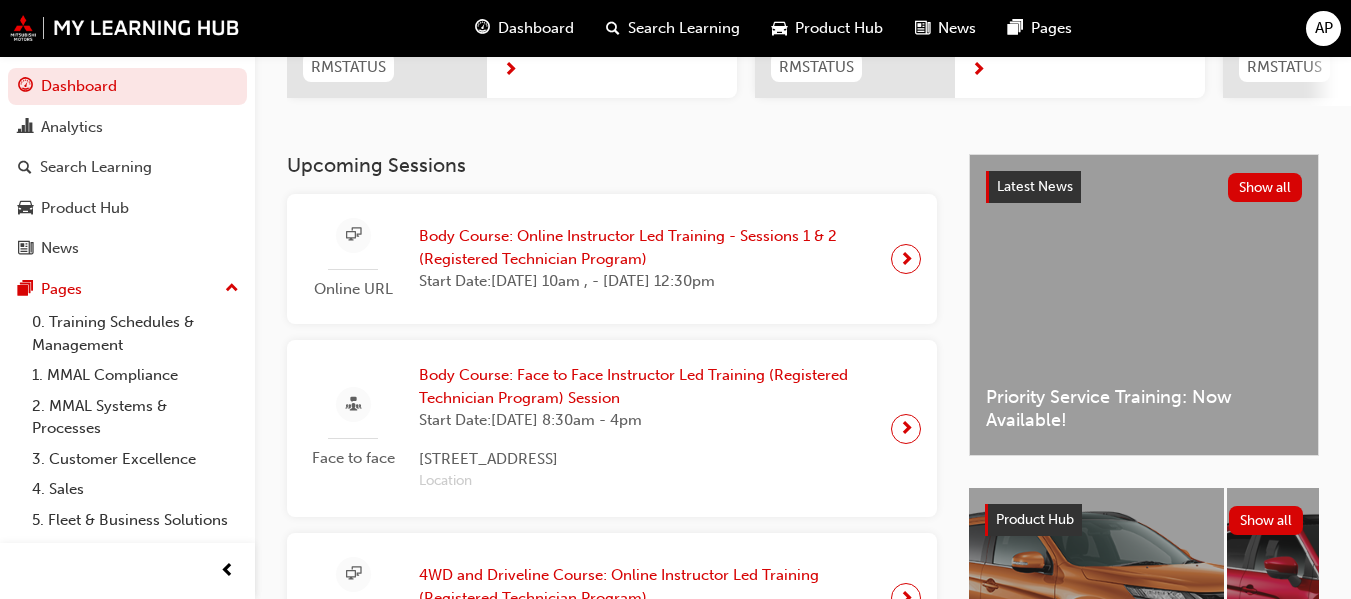 scroll, scrollTop: 400, scrollLeft: 0, axis: vertical 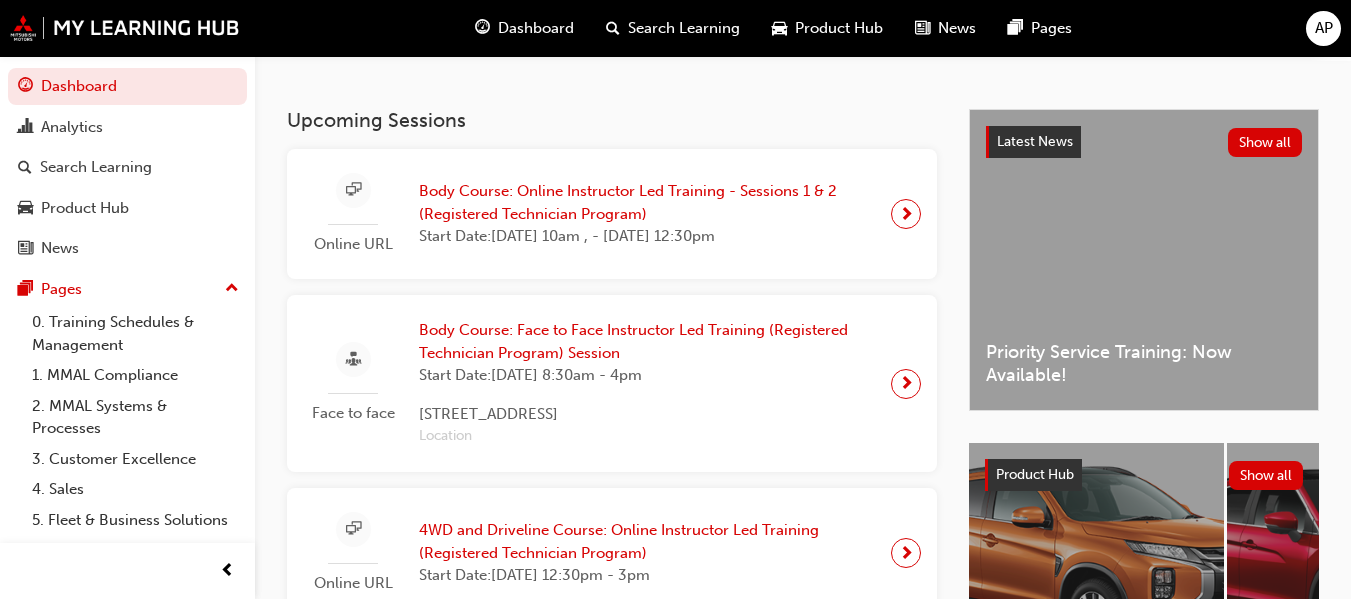 click on "Body Course: Online Instructor Led Training - Sessions 1 & 2 (Registered Technician Program)" at bounding box center (647, 202) 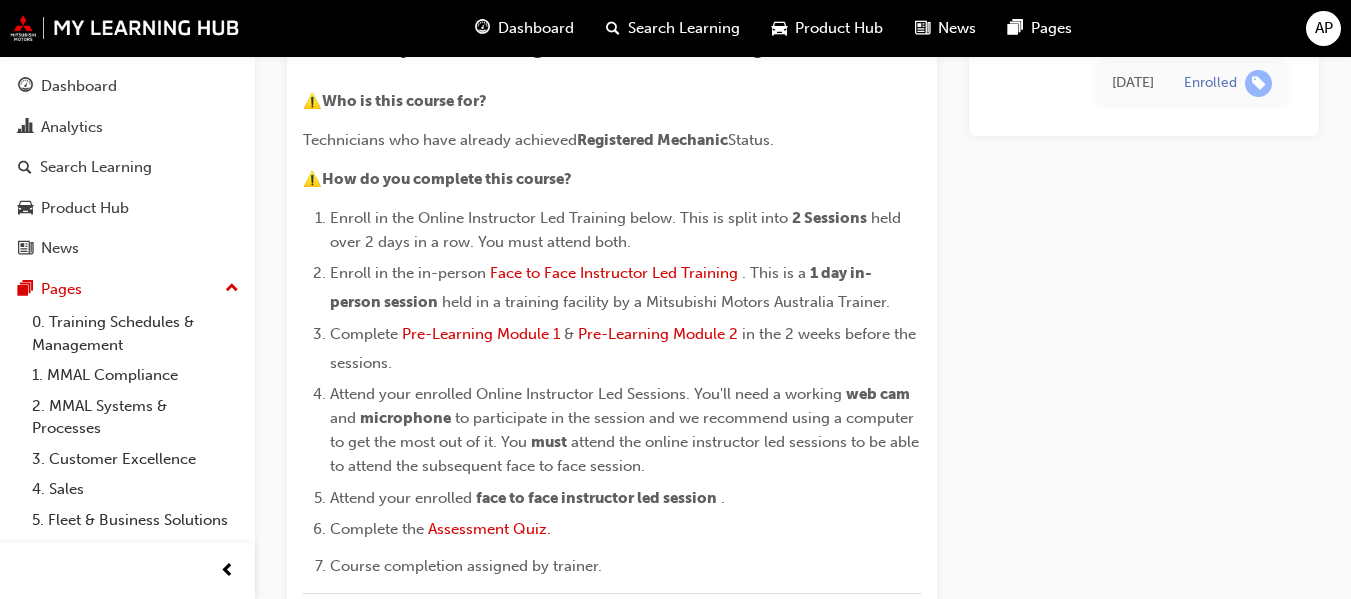 scroll, scrollTop: 337, scrollLeft: 0, axis: vertical 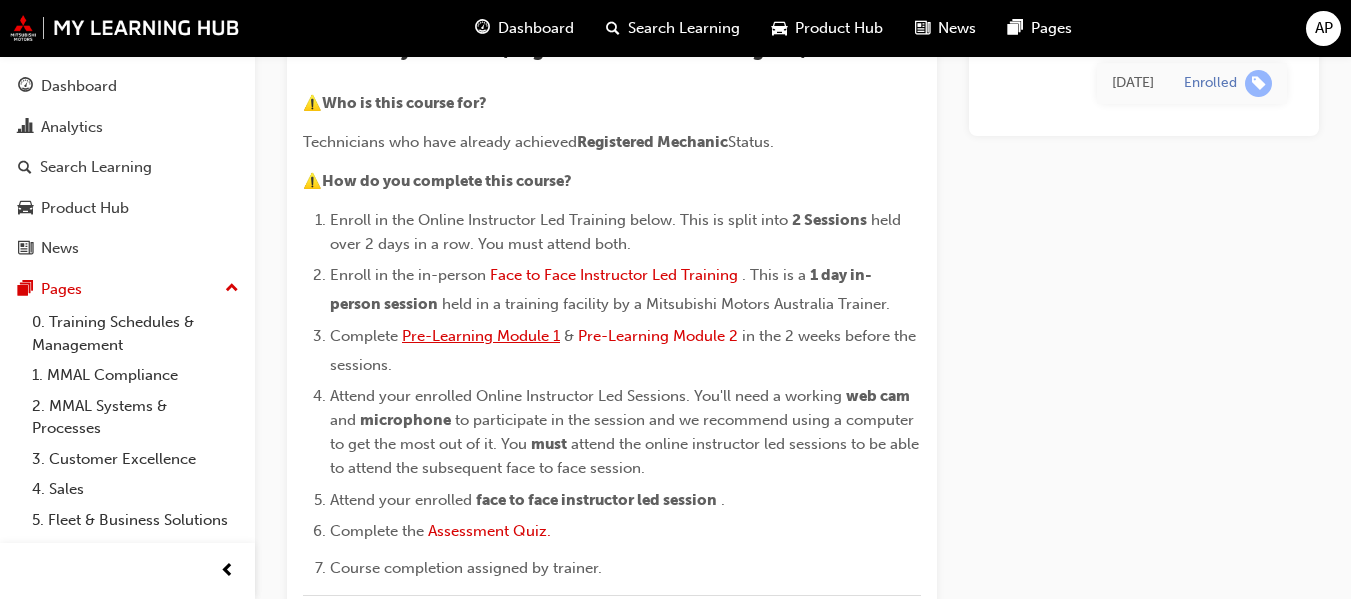 click on "Pre-Learning Module 1" at bounding box center [481, 336] 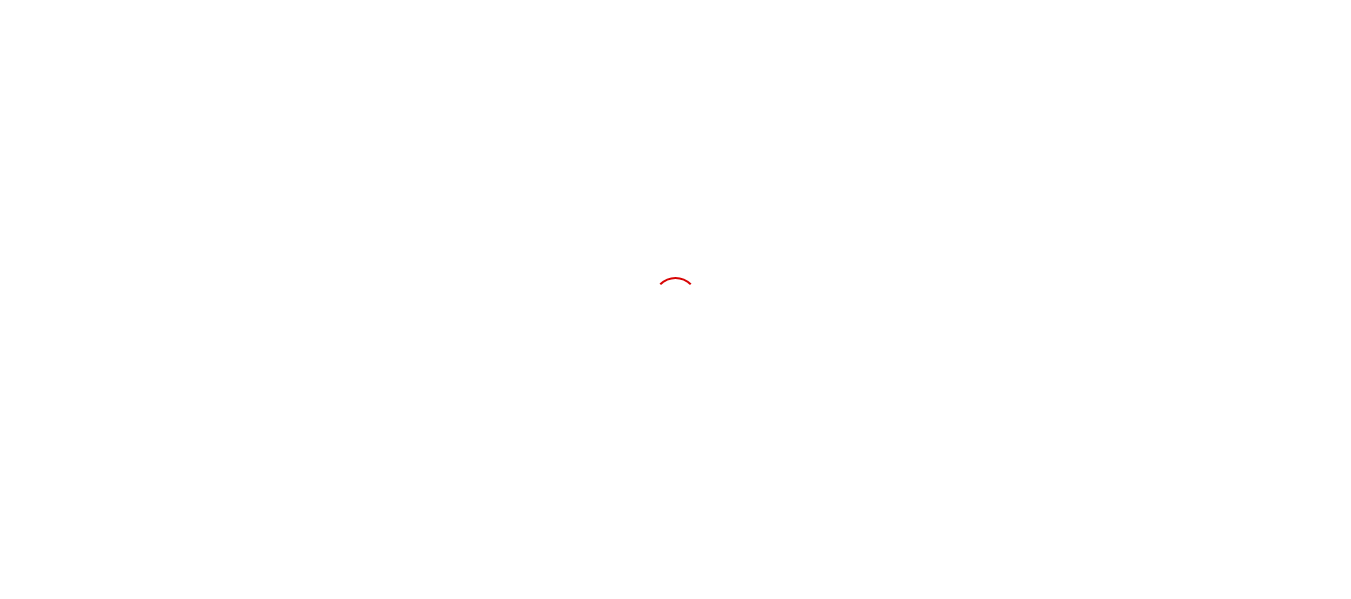 scroll, scrollTop: 0, scrollLeft: 0, axis: both 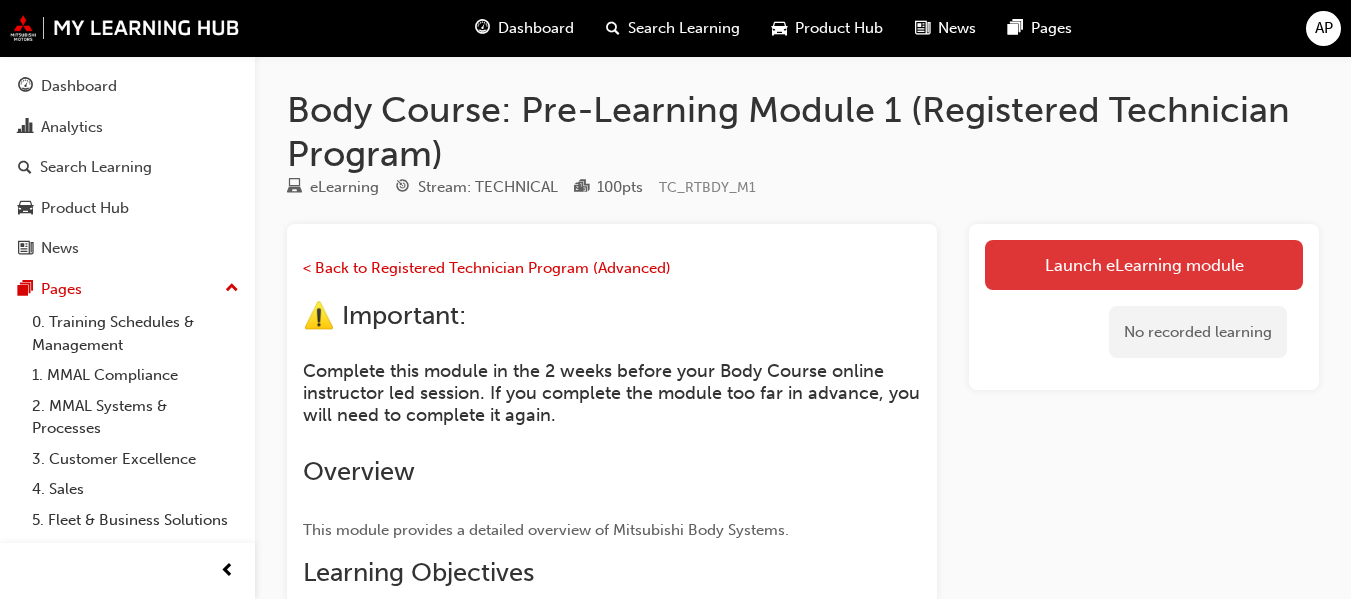 click on "Launch eLearning module" at bounding box center (1144, 265) 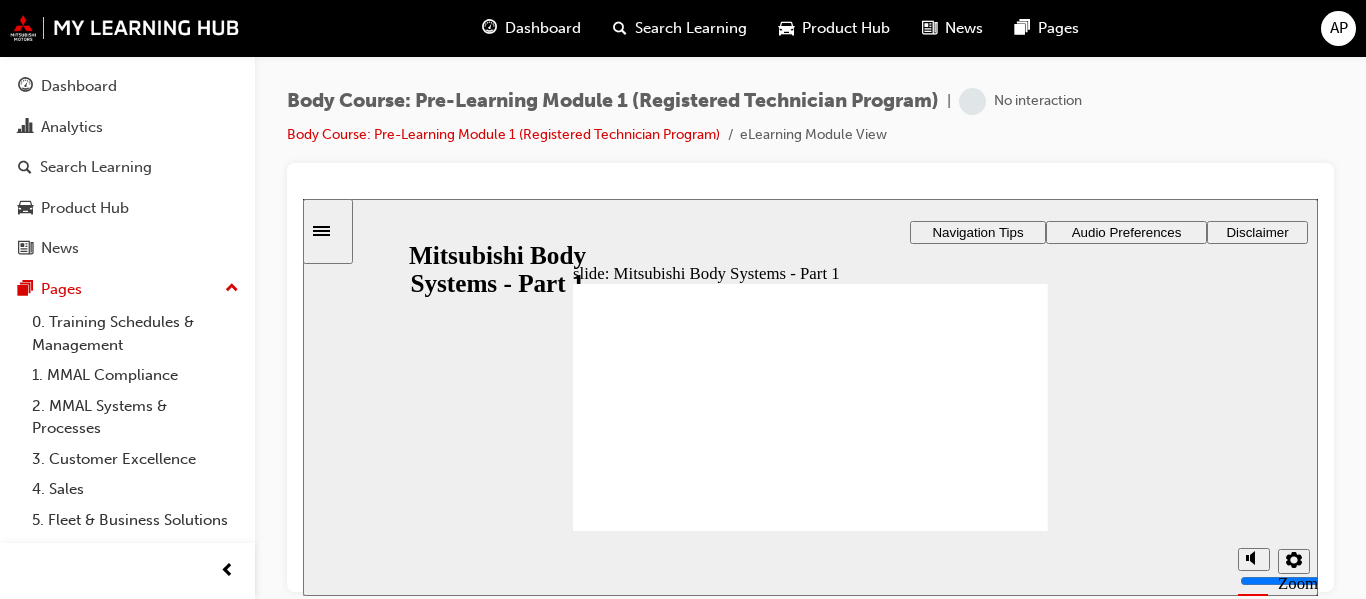 scroll, scrollTop: 0, scrollLeft: 0, axis: both 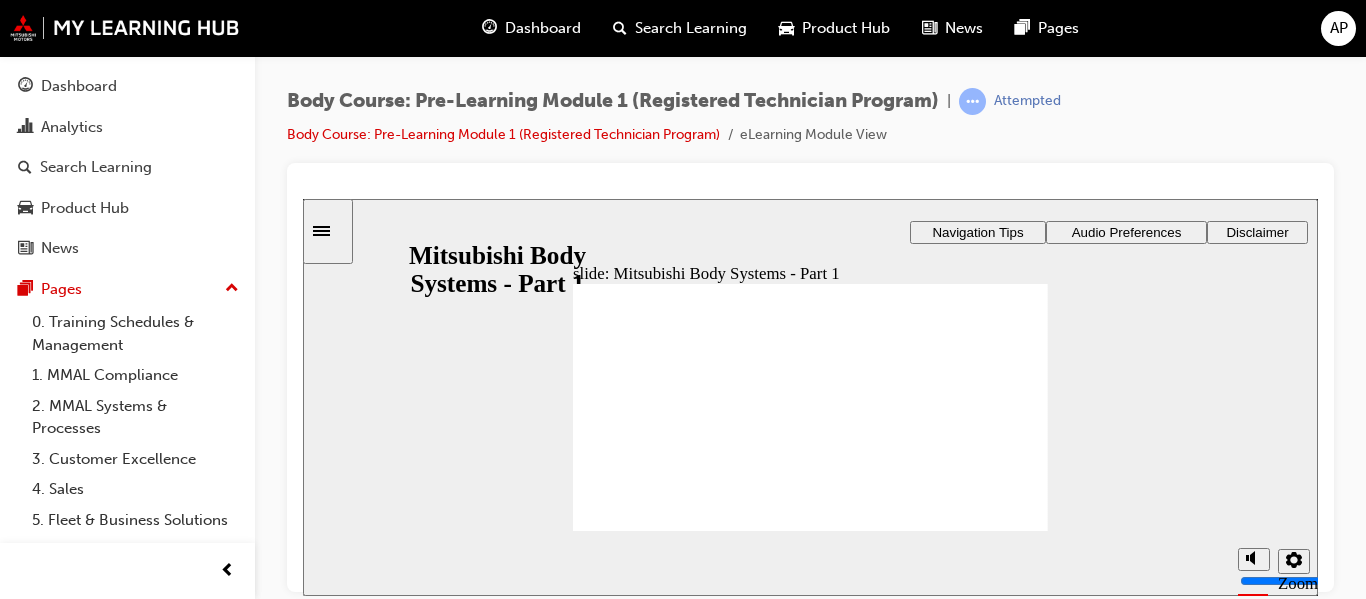 click 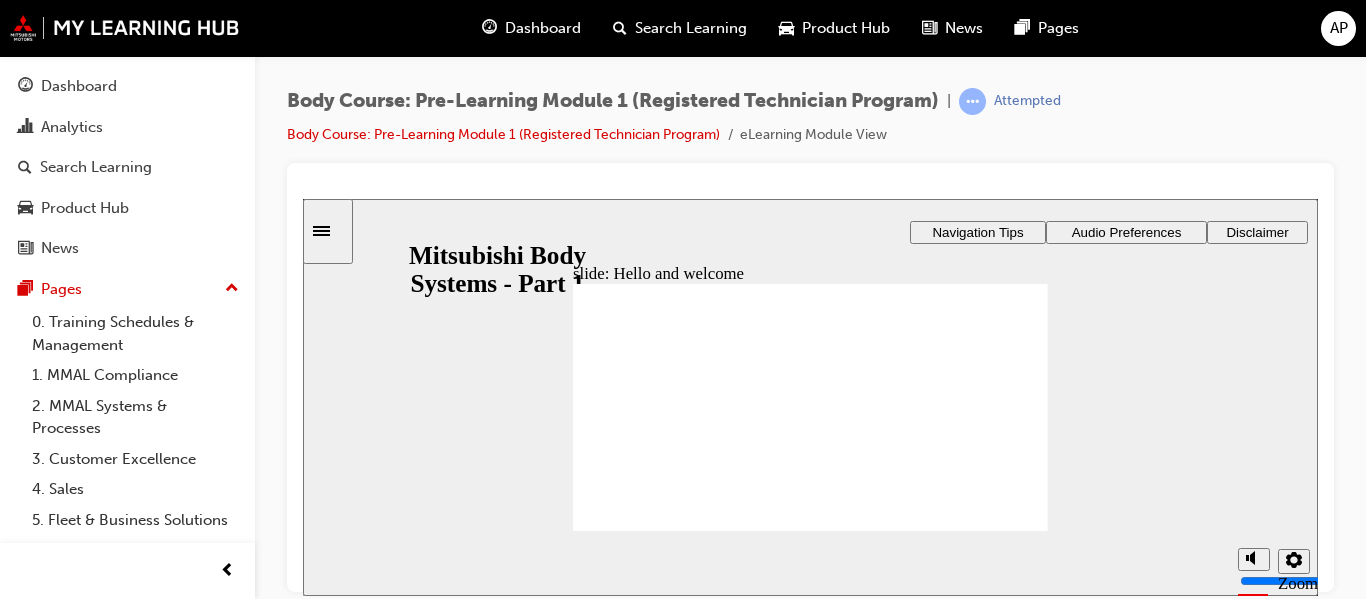 click 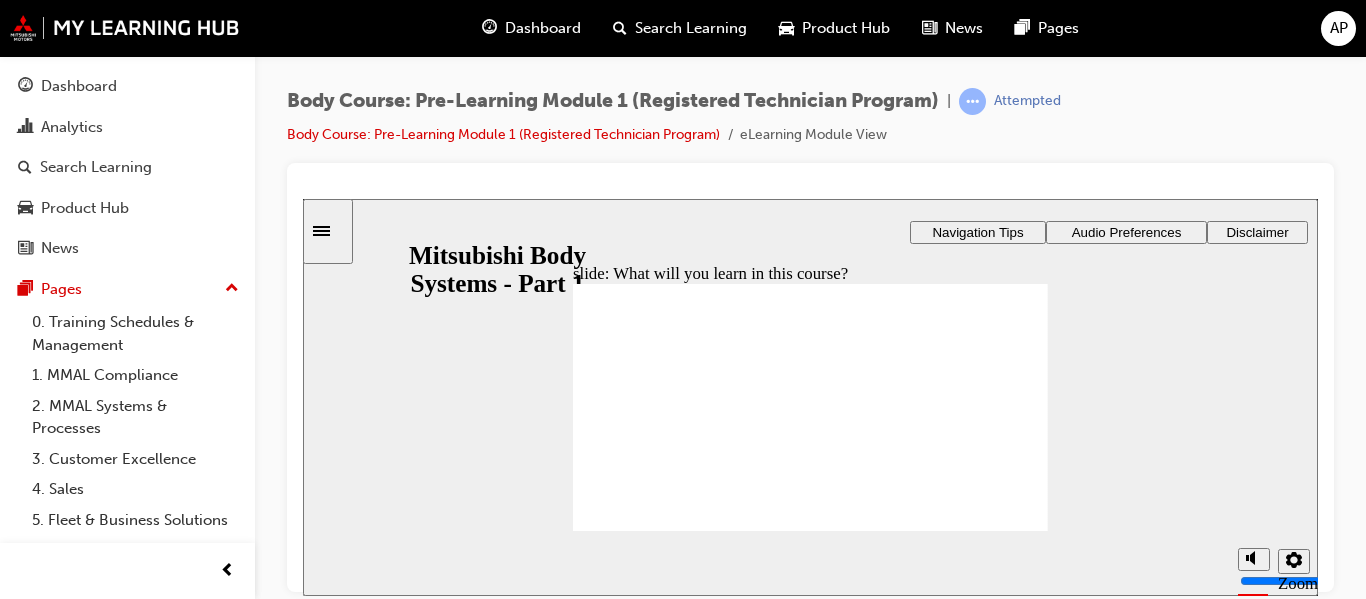 drag, startPoint x: 860, startPoint y: 306, endPoint x: 1349, endPoint y: 425, distance: 503.2713 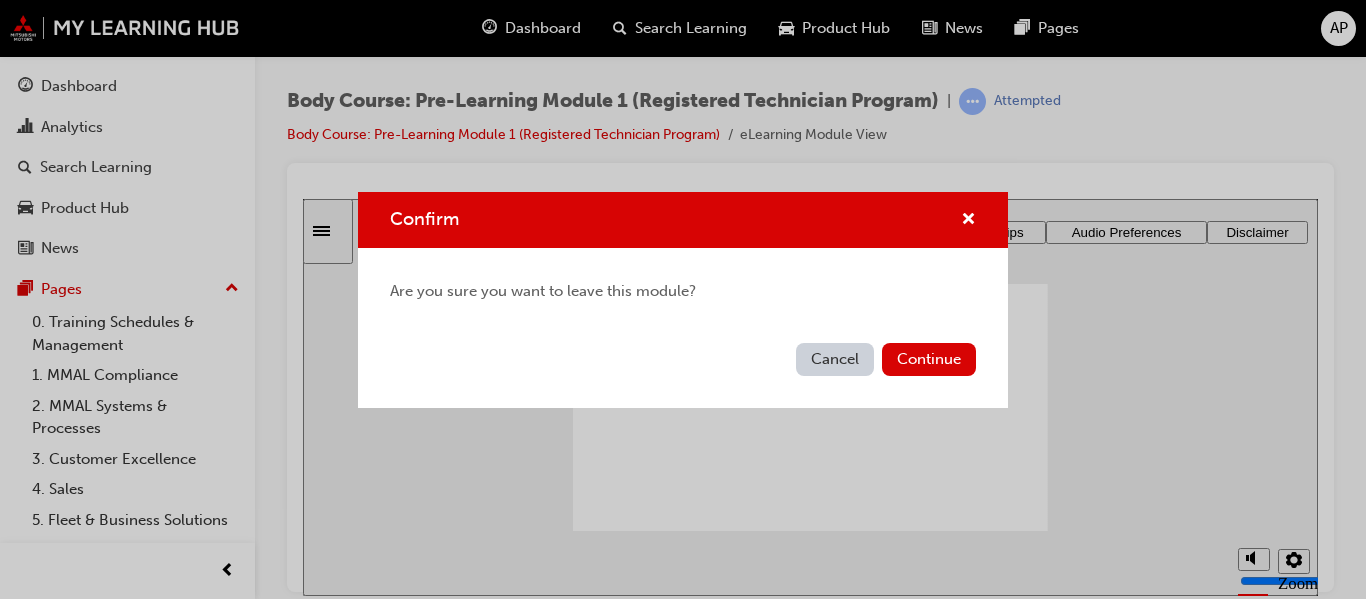 click on "Cancel" at bounding box center [835, 359] 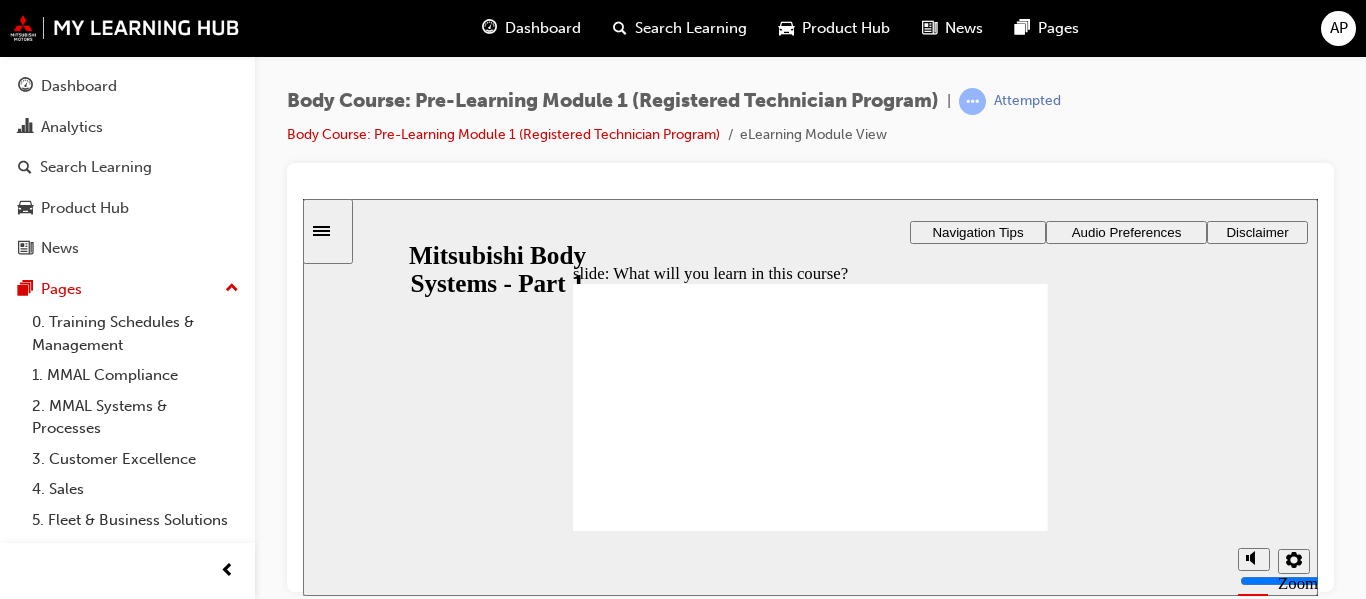 click 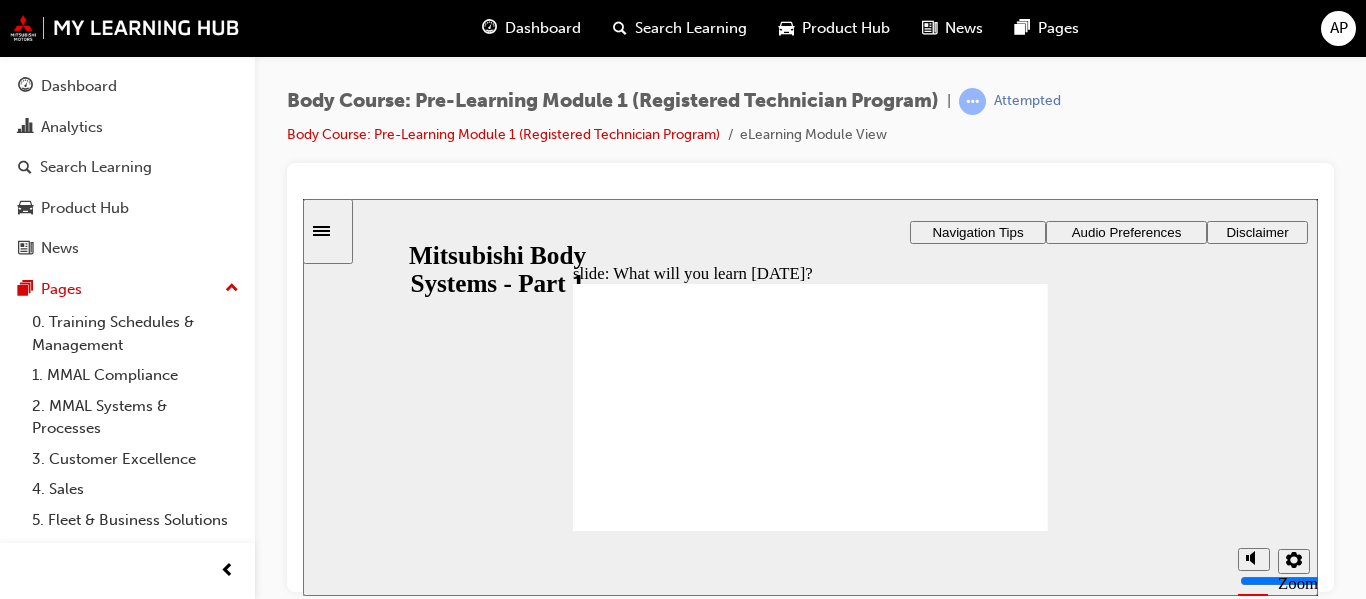 click 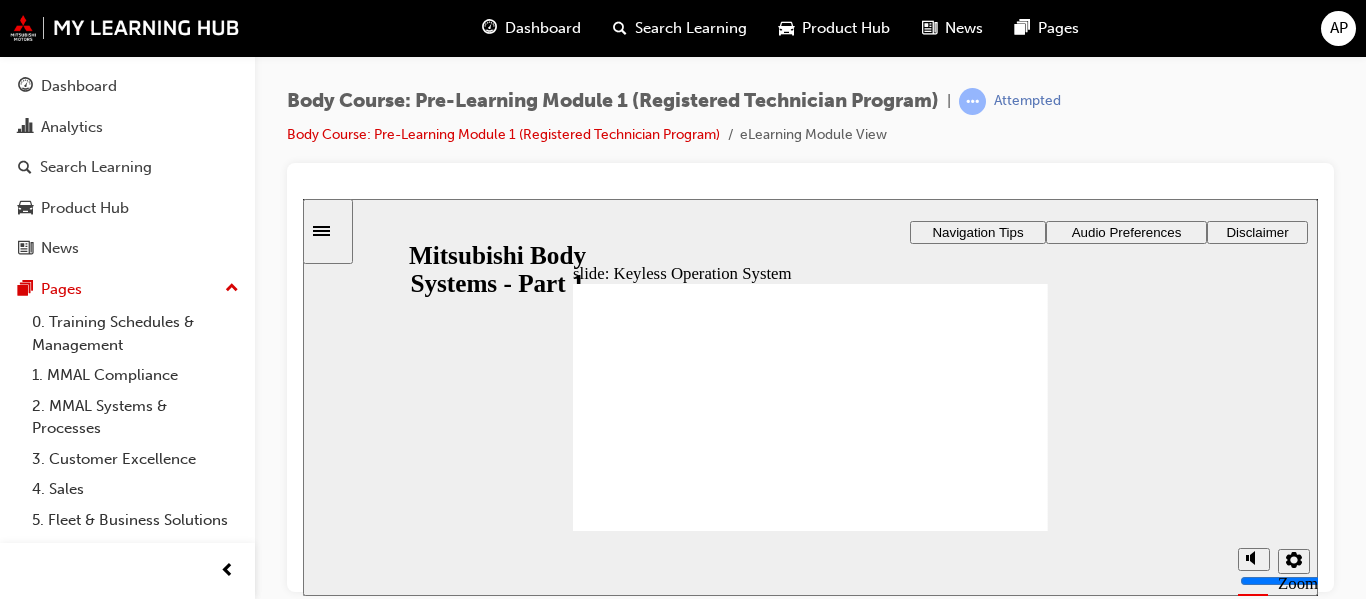 click on "Audio Preferences" at bounding box center [1127, 231] 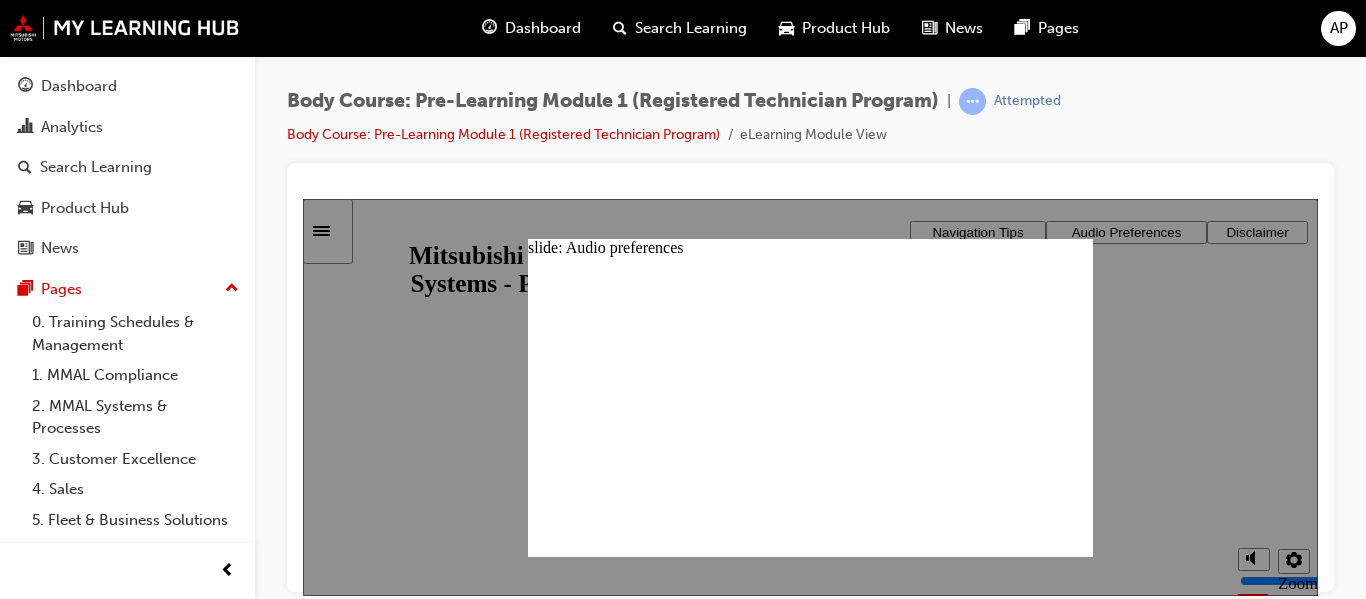 click 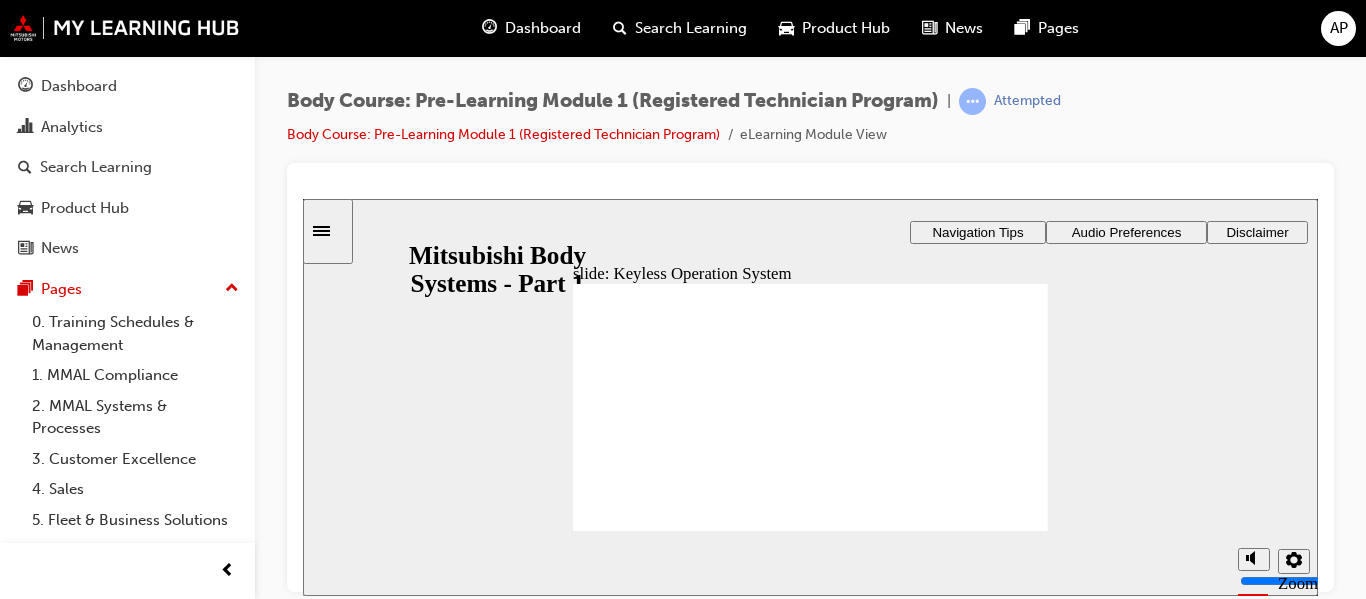 click 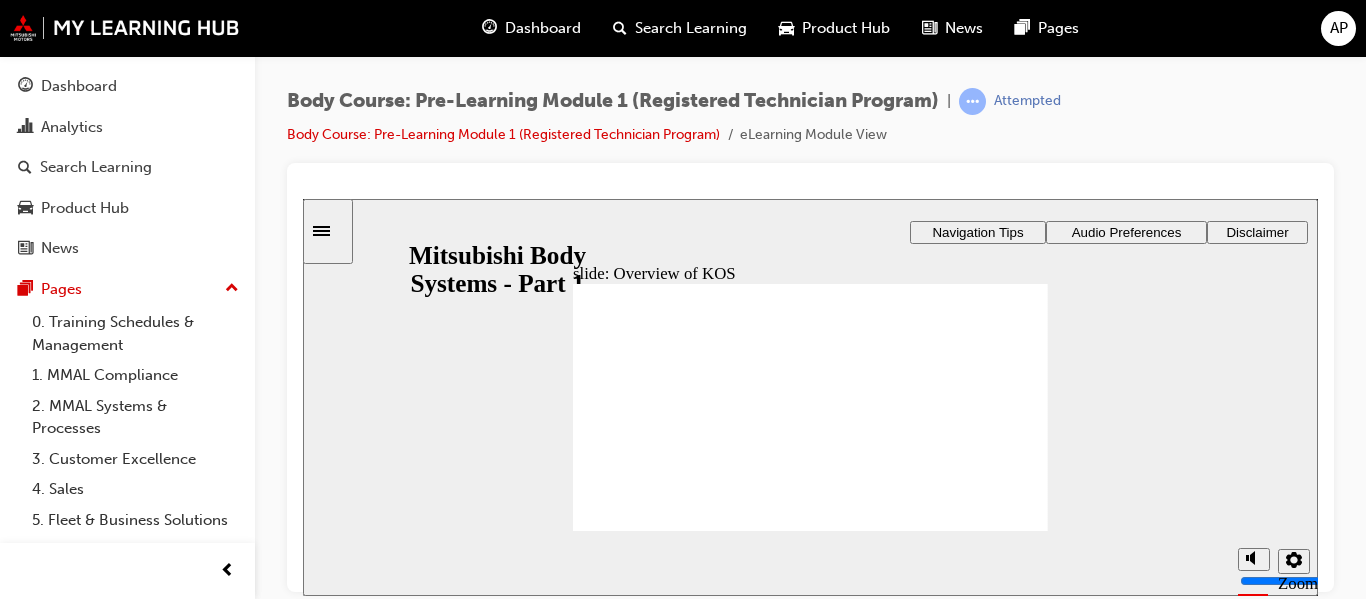 click 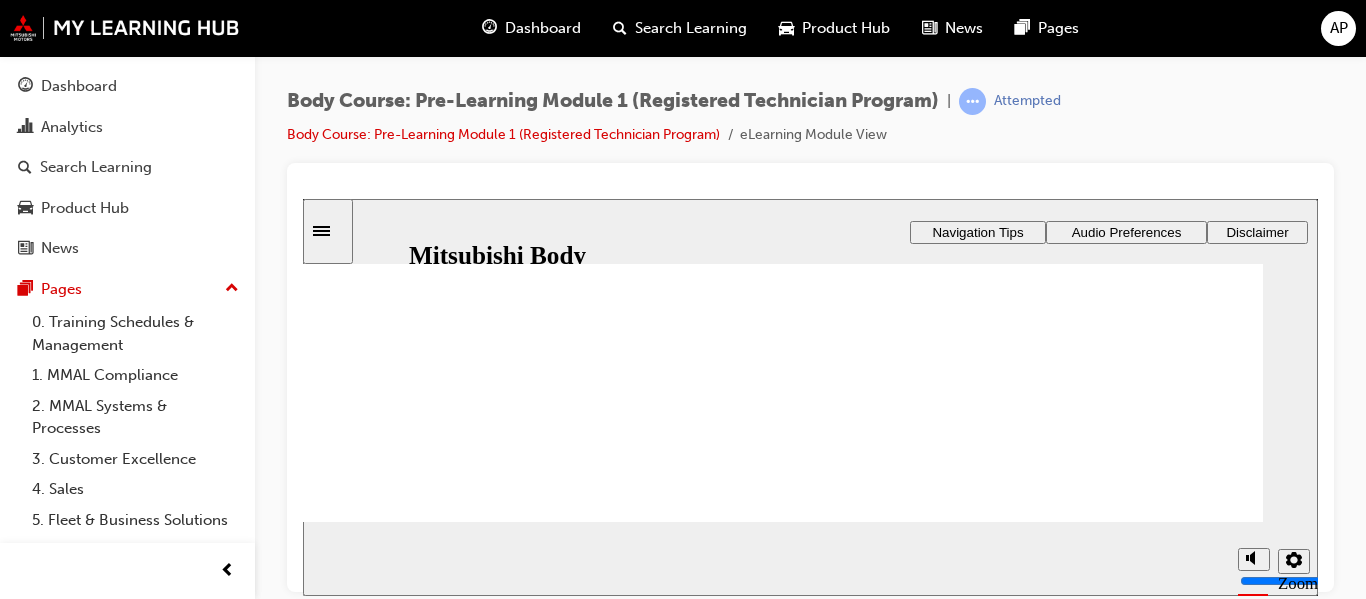 scroll, scrollTop: 282, scrollLeft: 0, axis: vertical 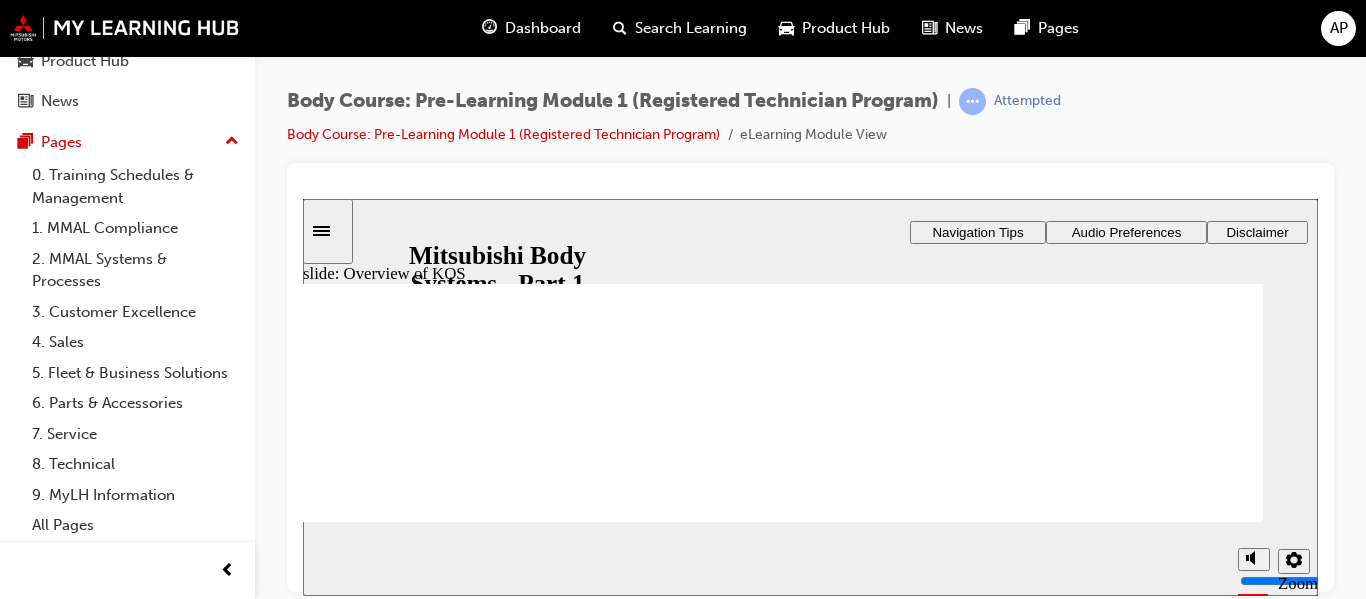 drag, startPoint x: 924, startPoint y: 225, endPoint x: 848, endPoint y: 231, distance: 76.23647 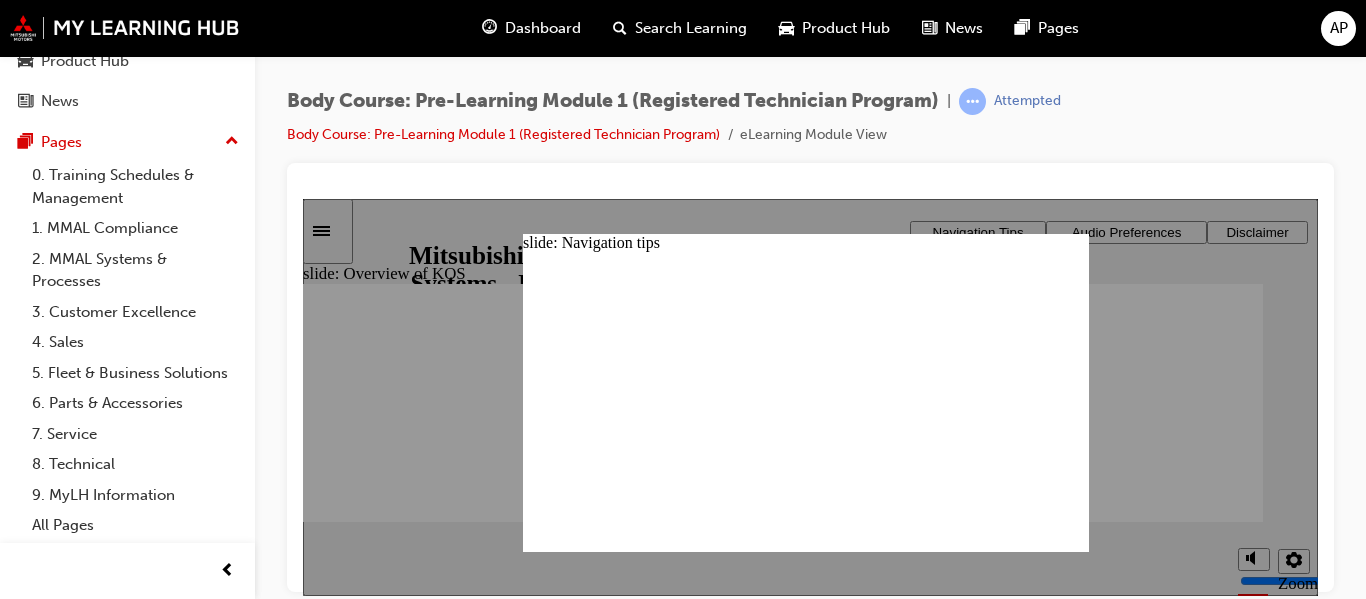 click at bounding box center [810, 396] 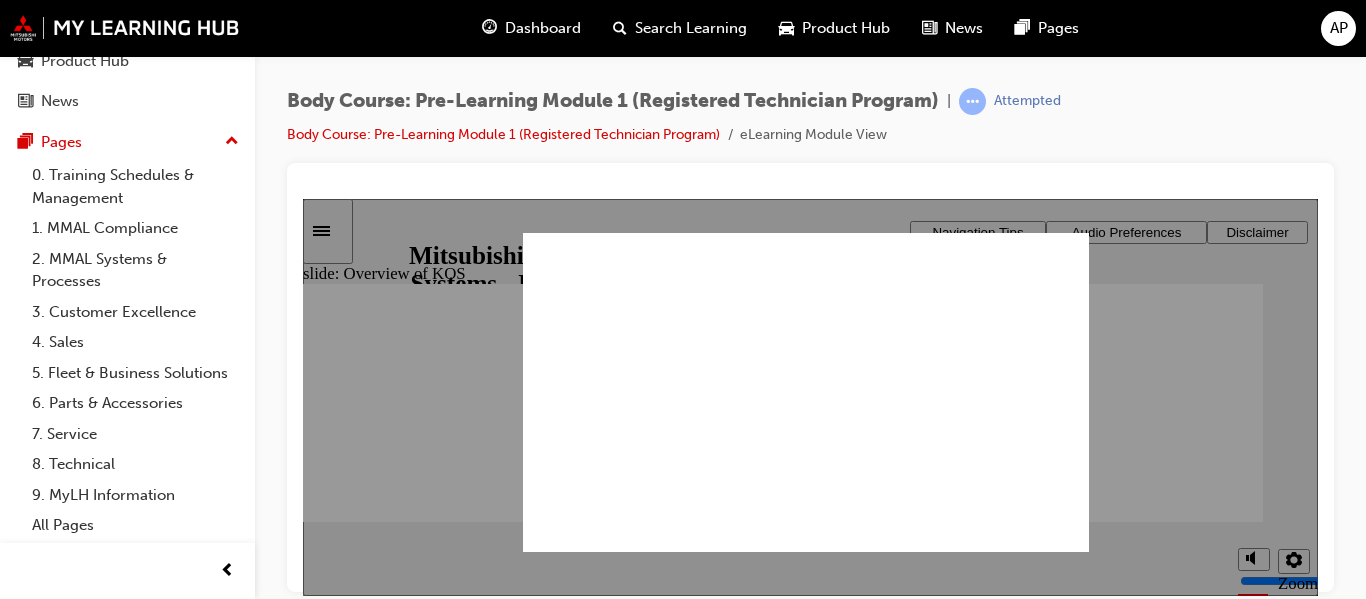 scroll, scrollTop: 222, scrollLeft: 0, axis: vertical 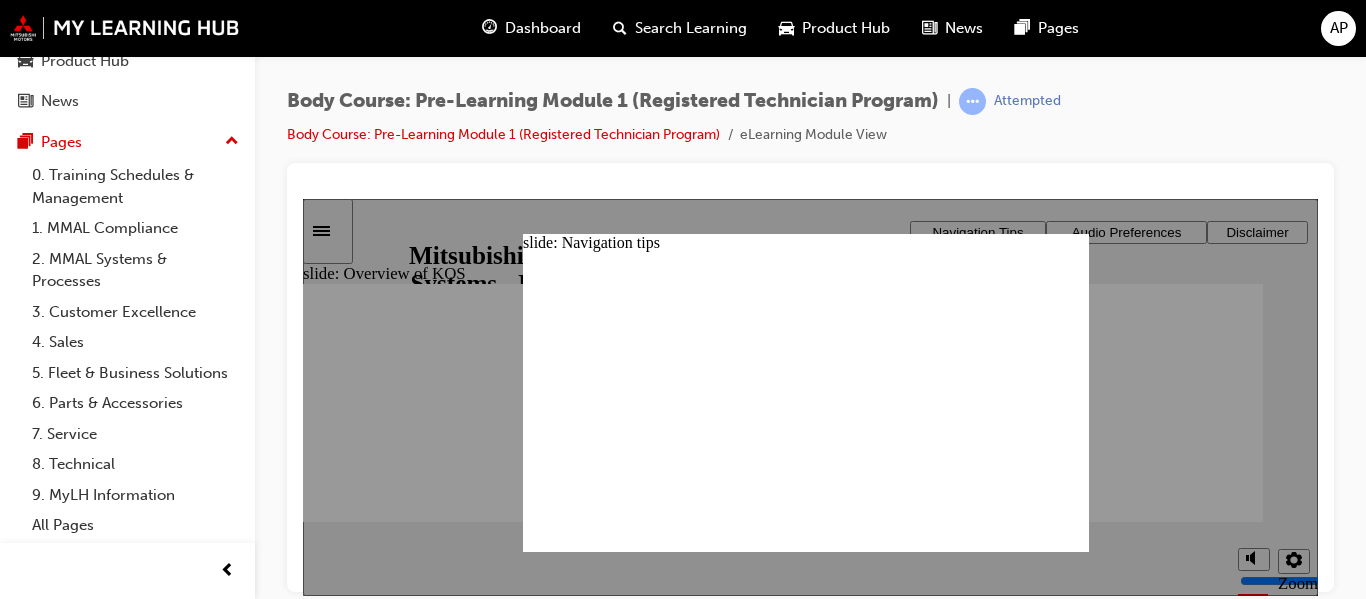 drag, startPoint x: 821, startPoint y: 561, endPoint x: 1108, endPoint y: 541, distance: 287.696 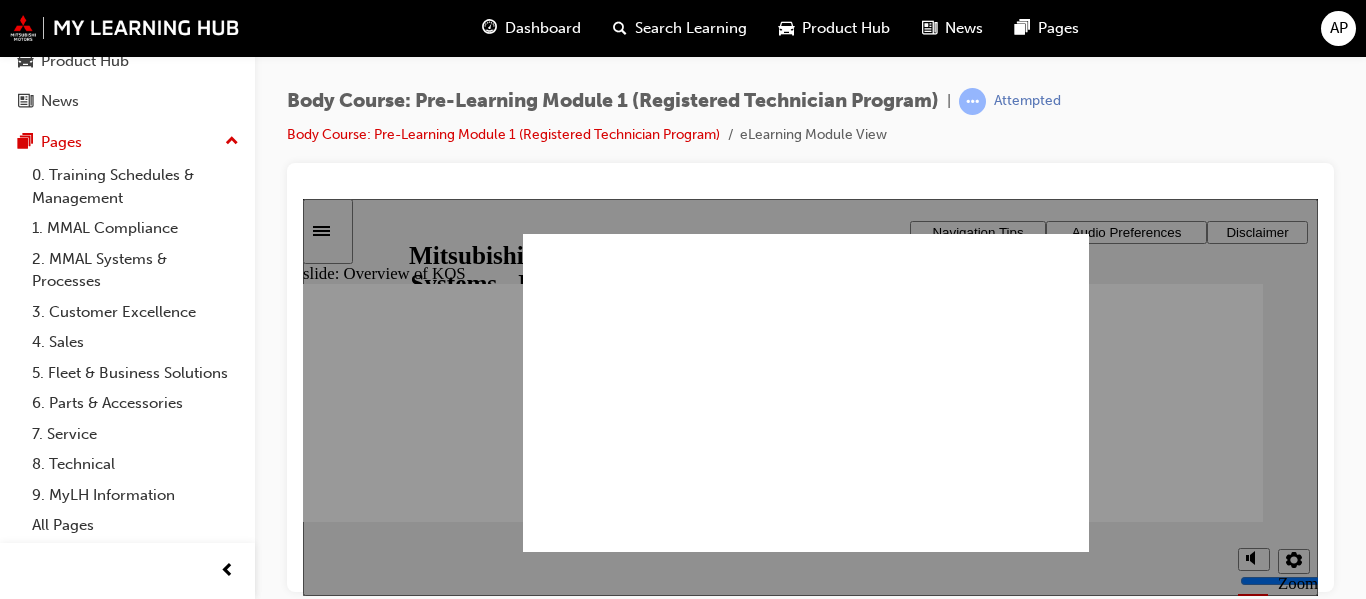 scroll, scrollTop: 0, scrollLeft: 395, axis: horizontal 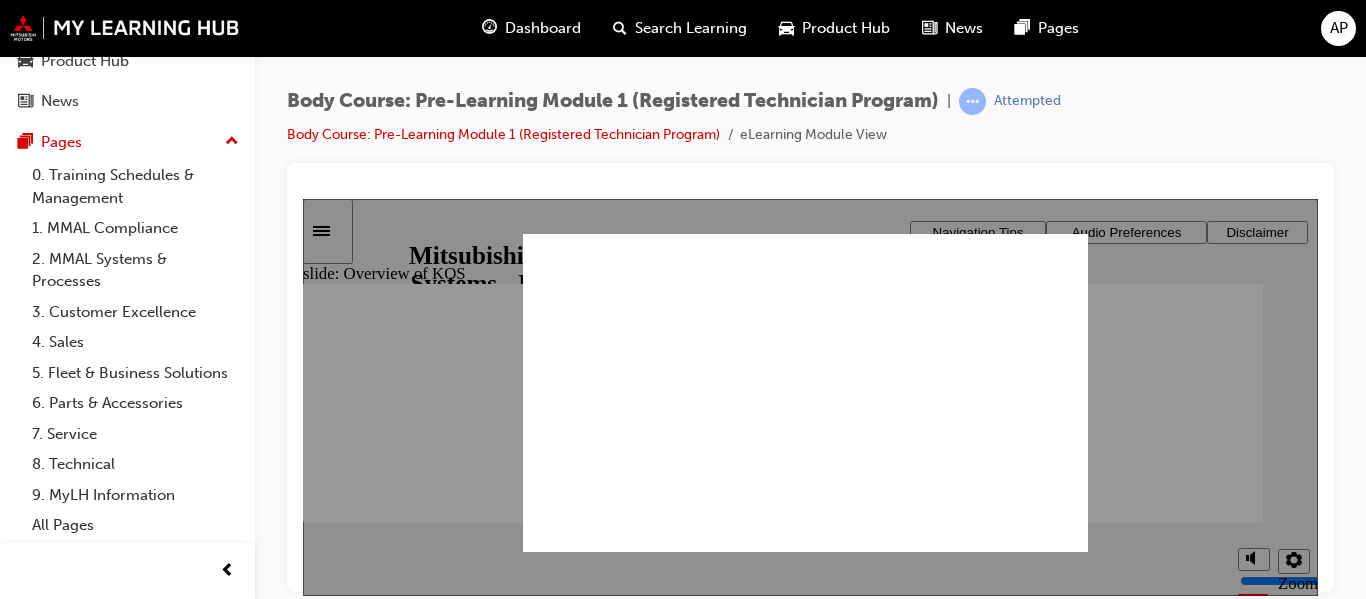 drag, startPoint x: 743, startPoint y: 560, endPoint x: 1000, endPoint y: 347, distance: 333.79333 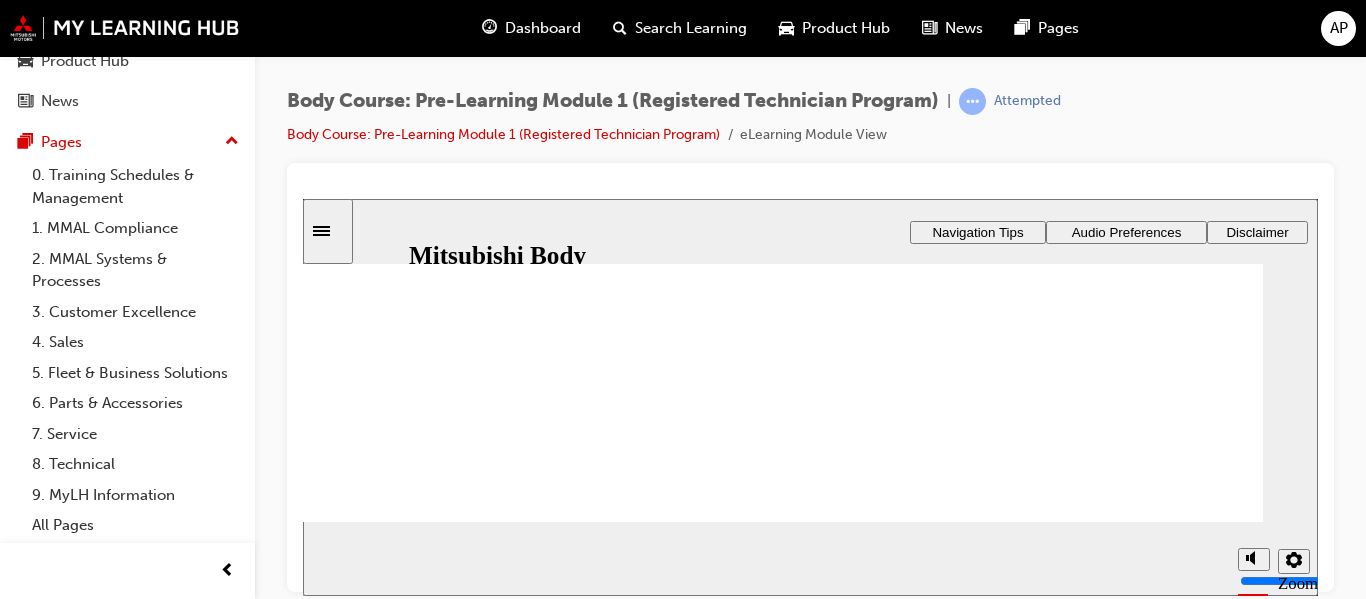 scroll, scrollTop: 0, scrollLeft: 0, axis: both 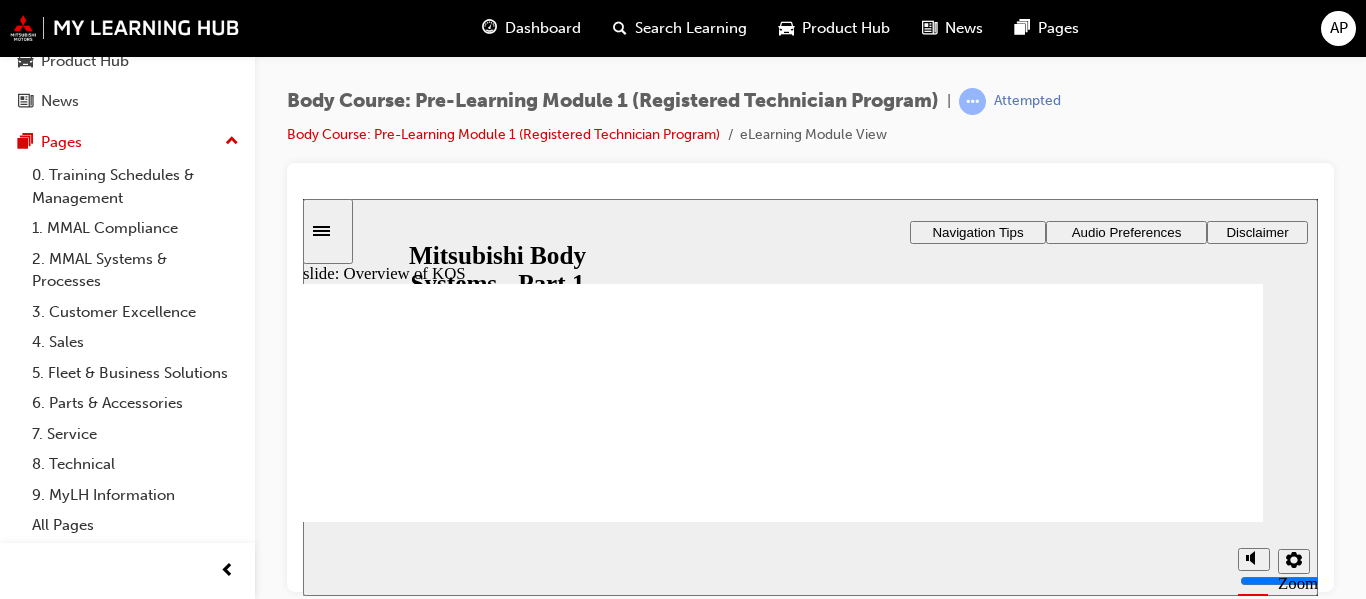click 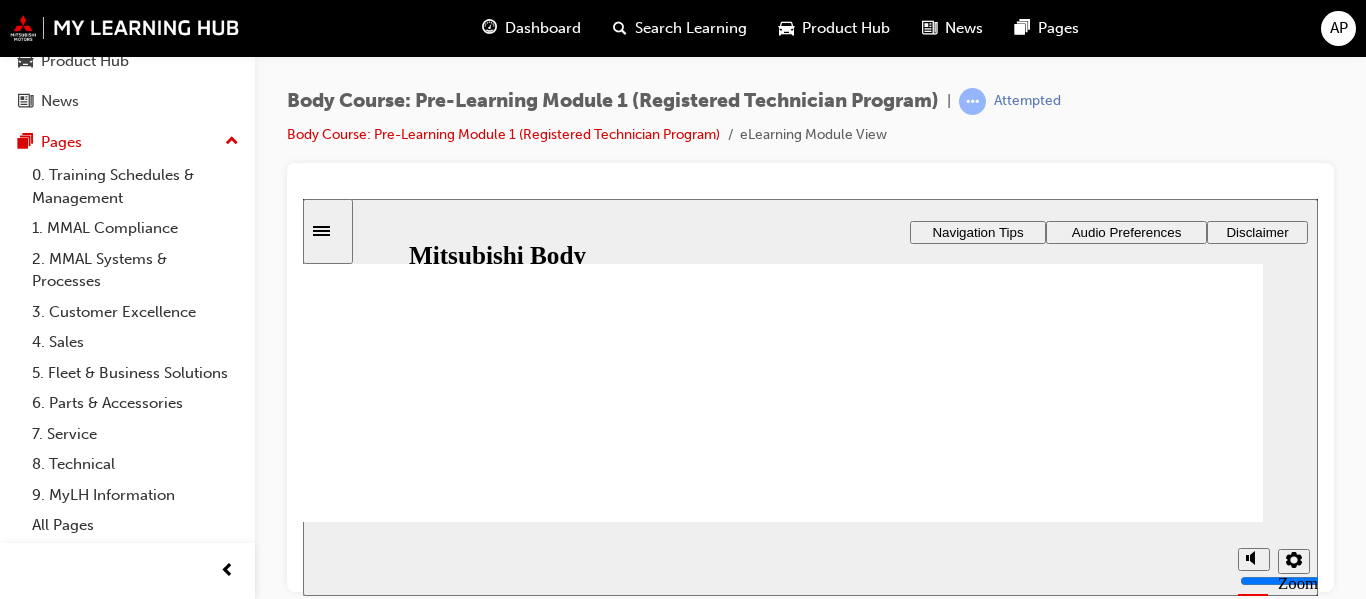 scroll, scrollTop: 282, scrollLeft: 0, axis: vertical 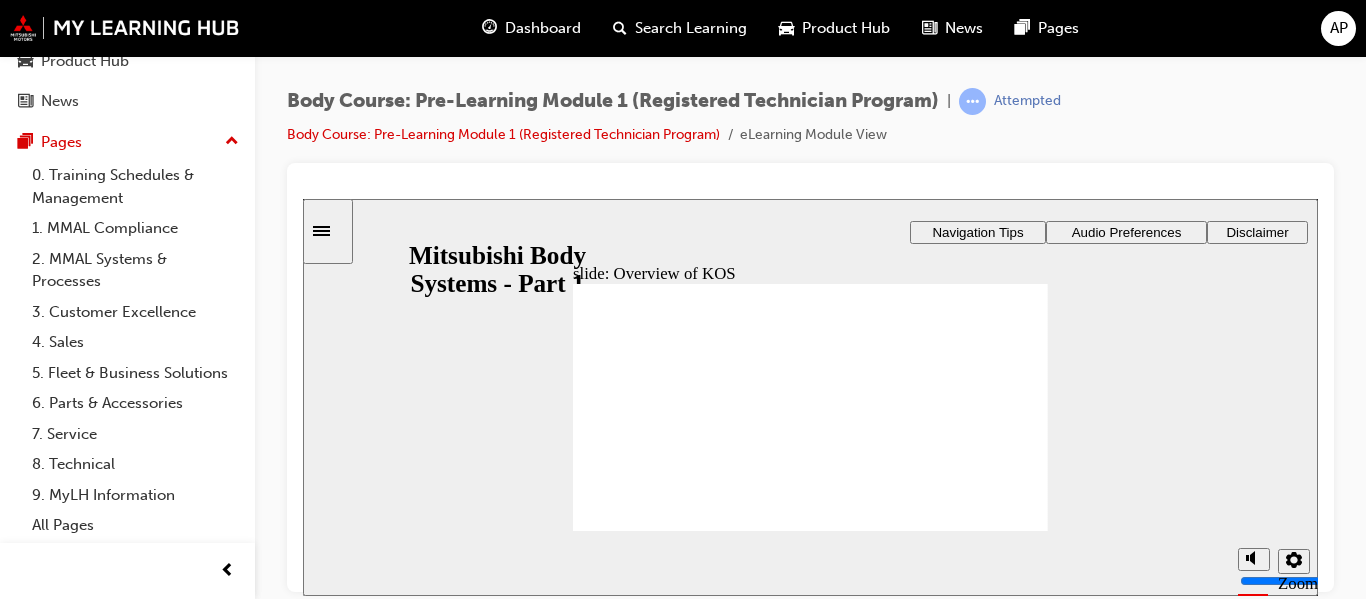 click 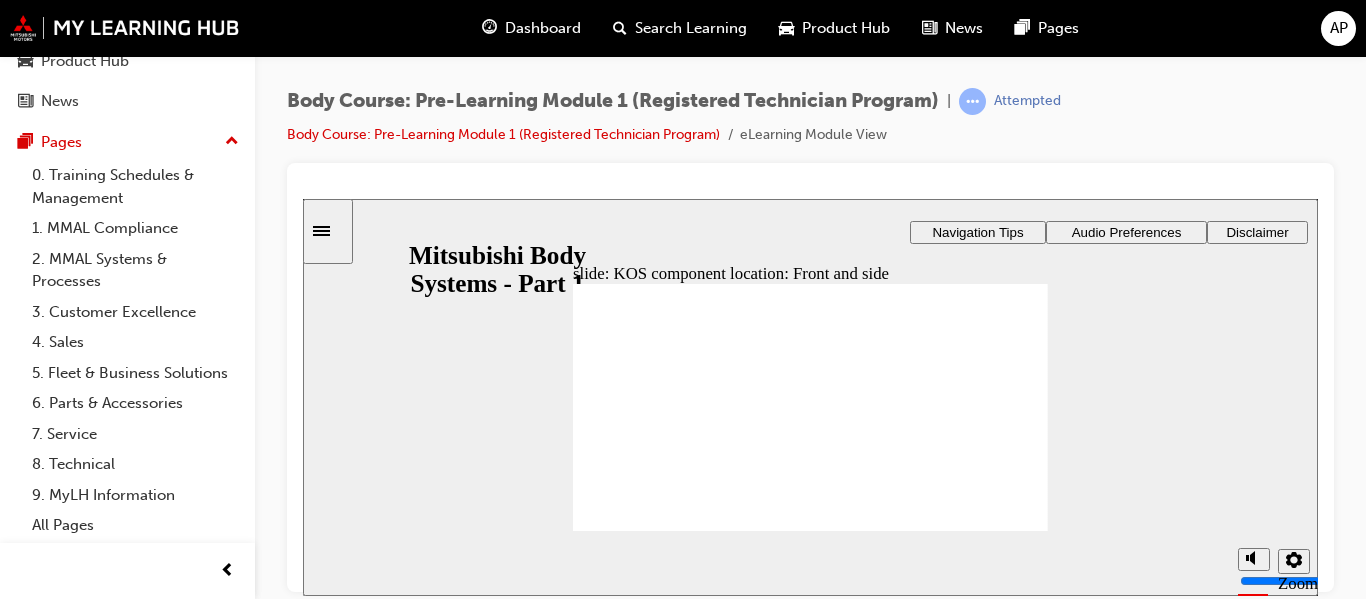 click 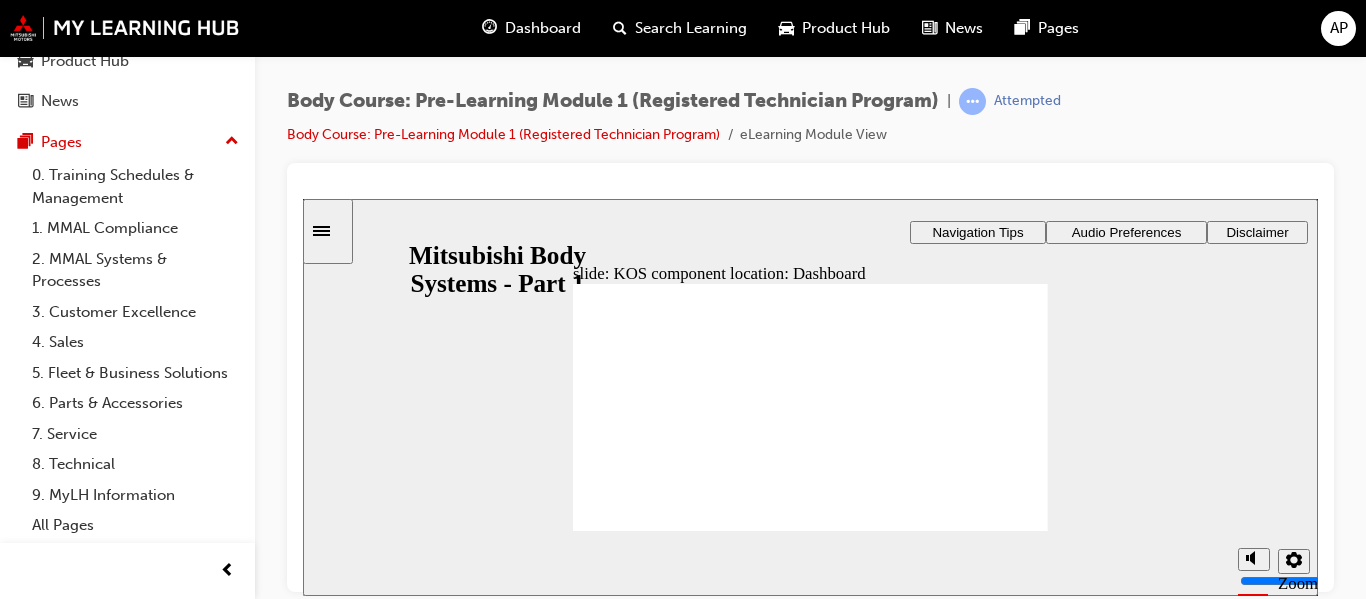 click 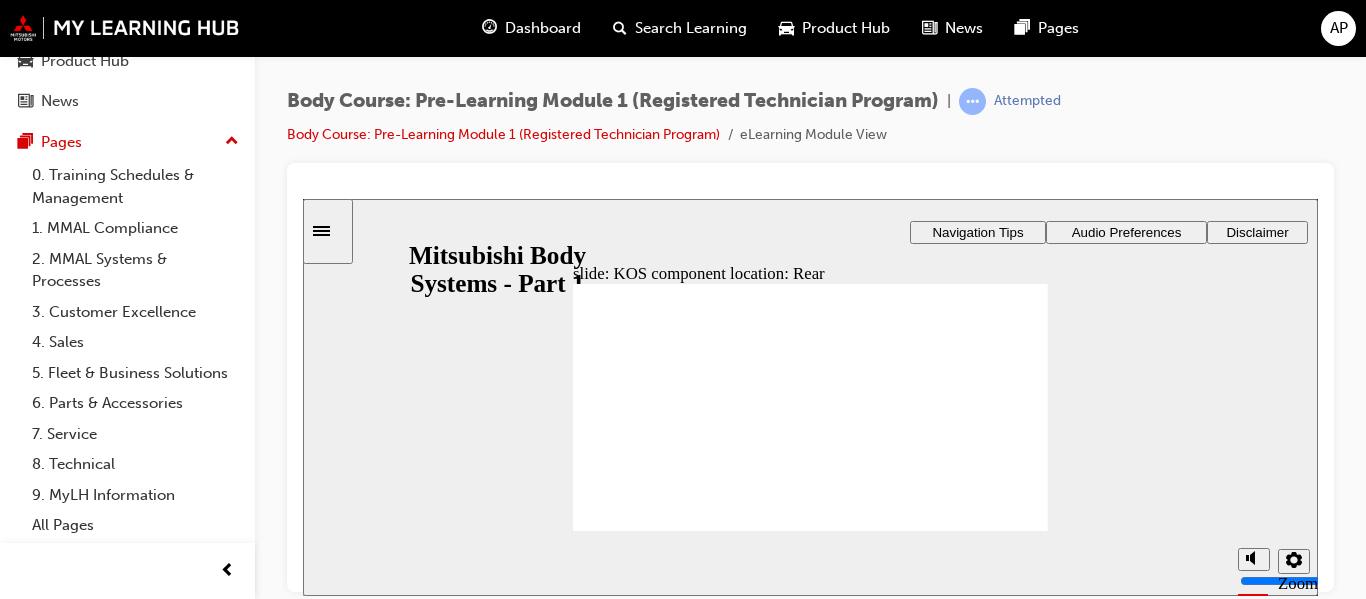 click 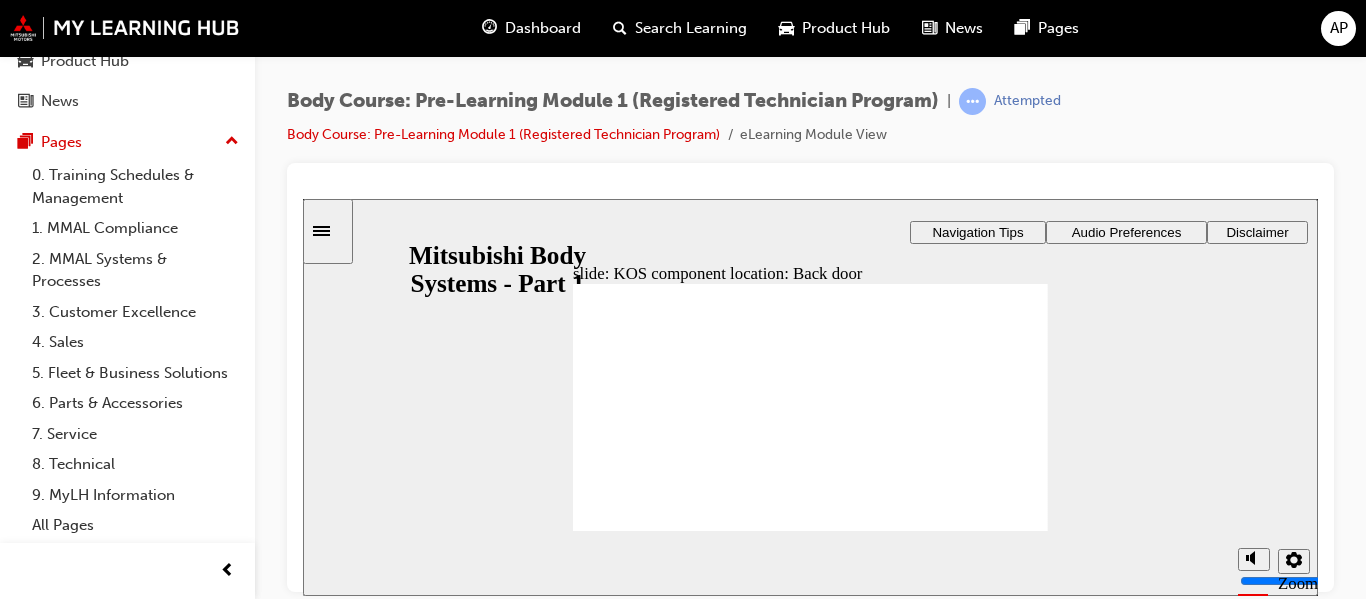 click 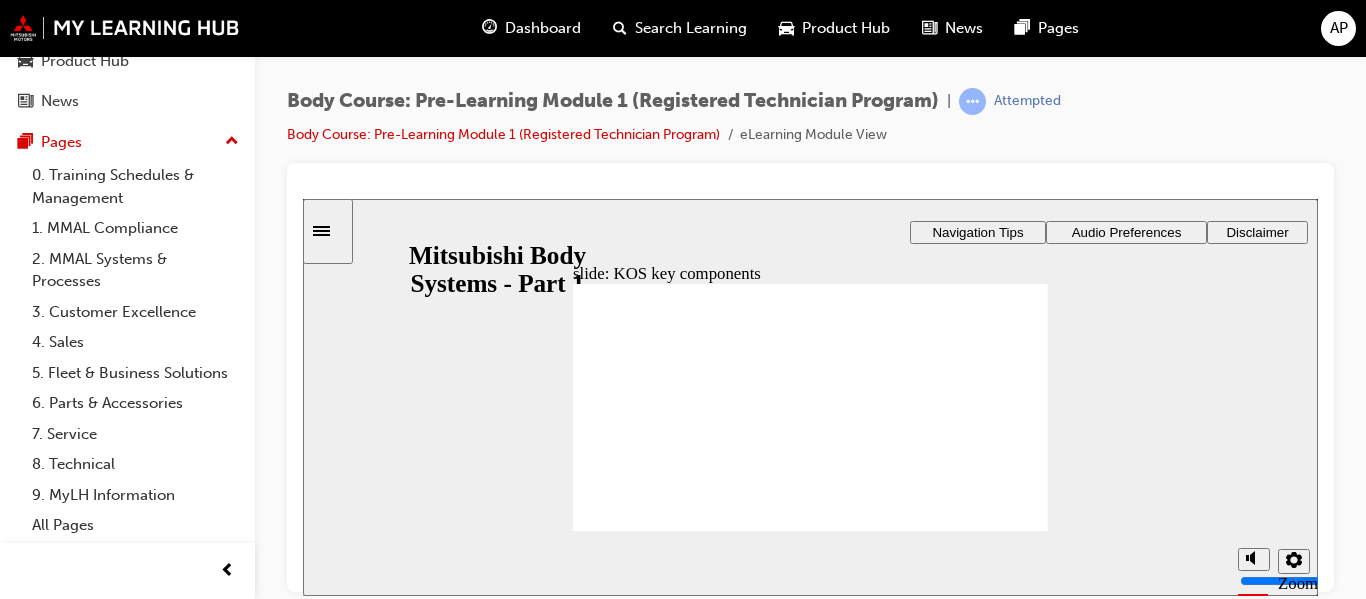 click 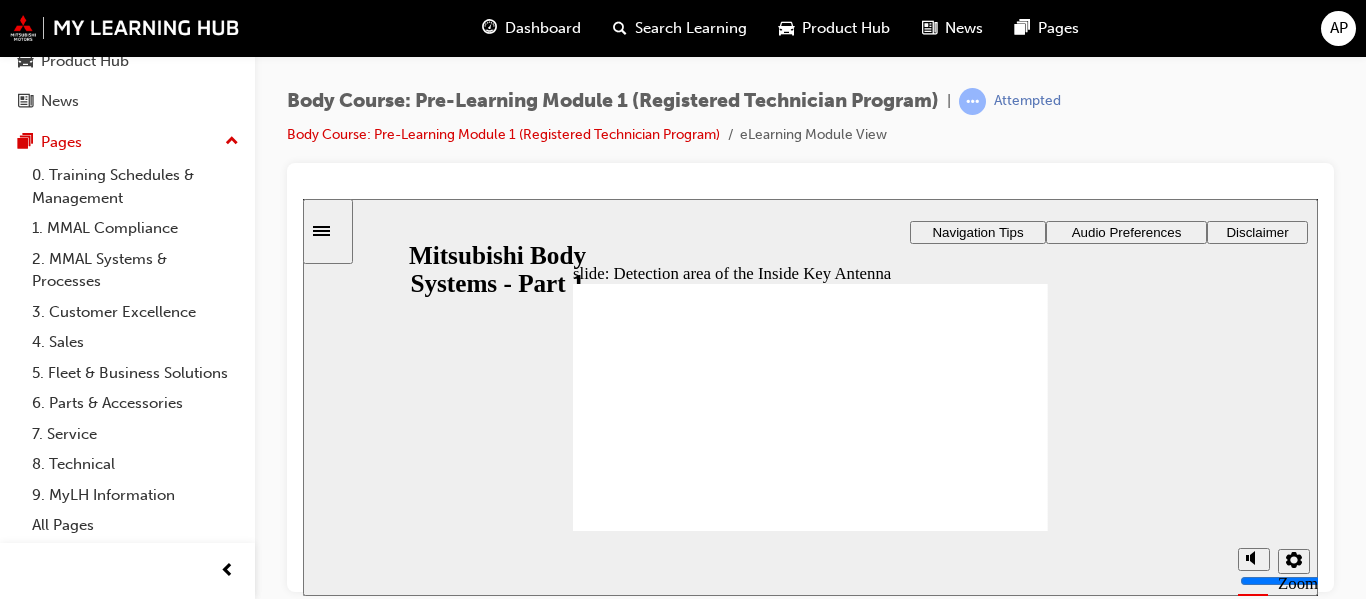 click 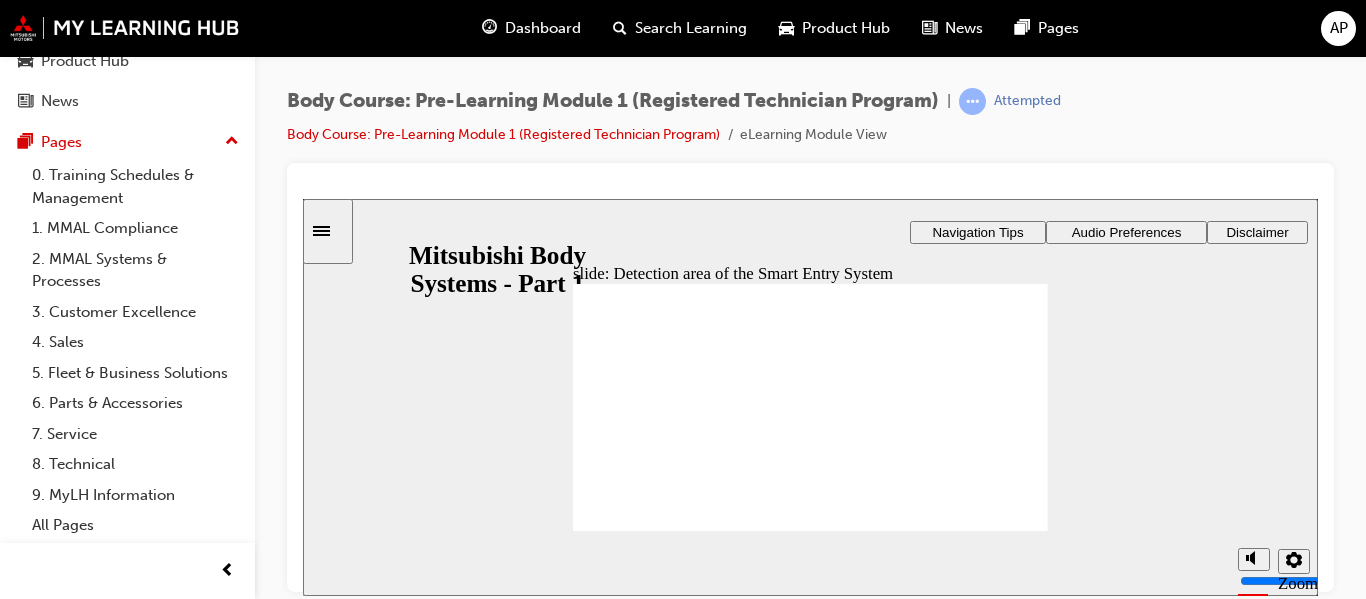 click 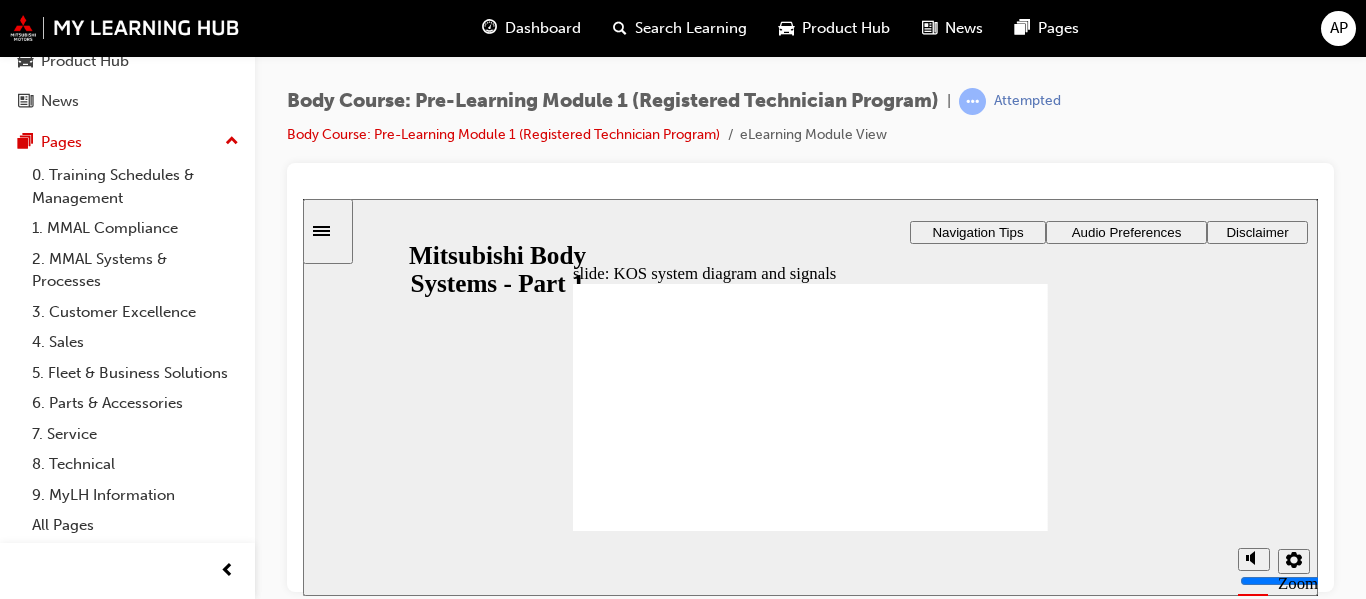 click 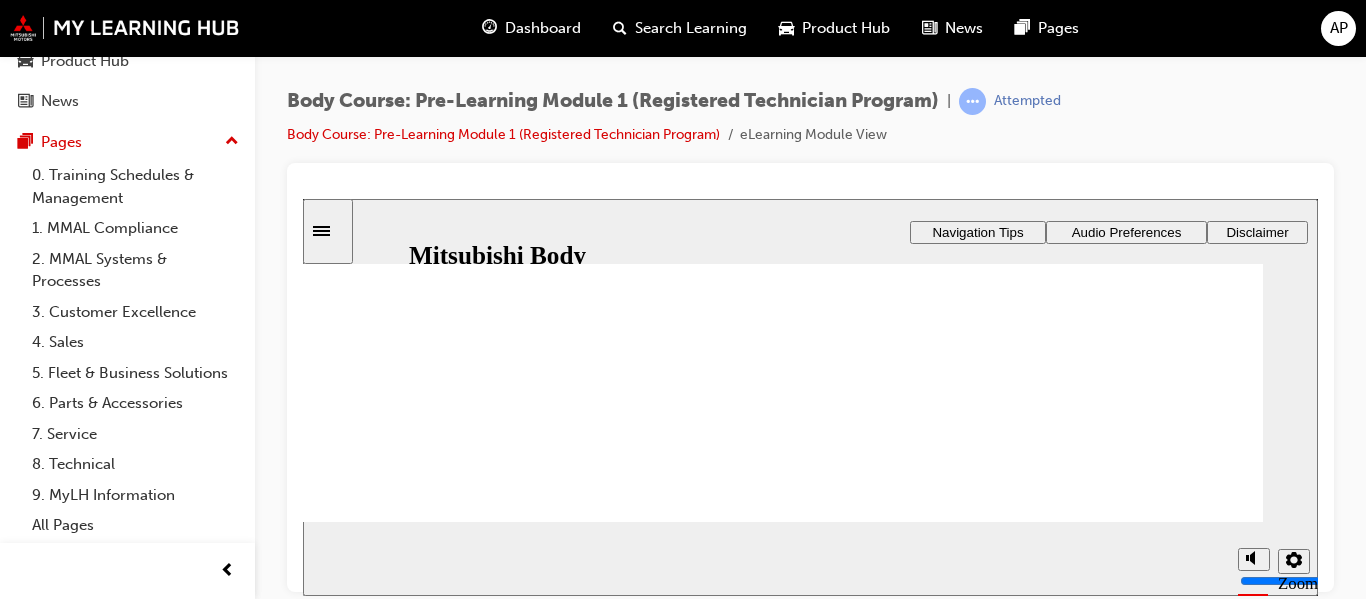 scroll, scrollTop: 282, scrollLeft: 0, axis: vertical 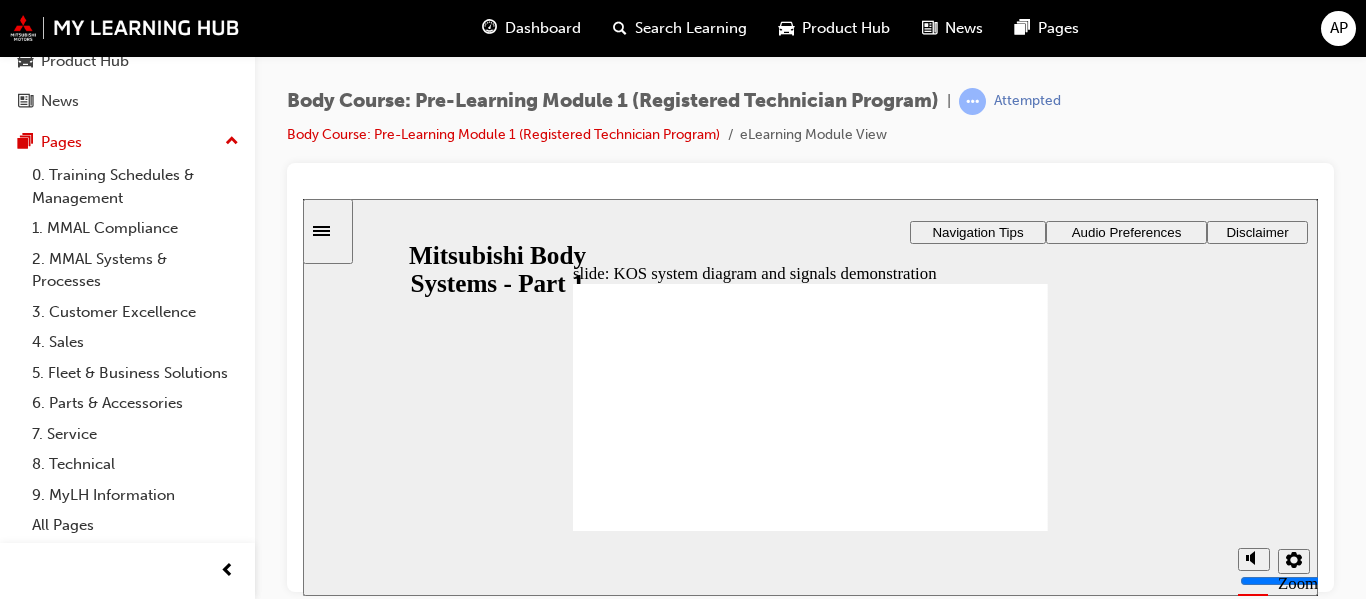 click 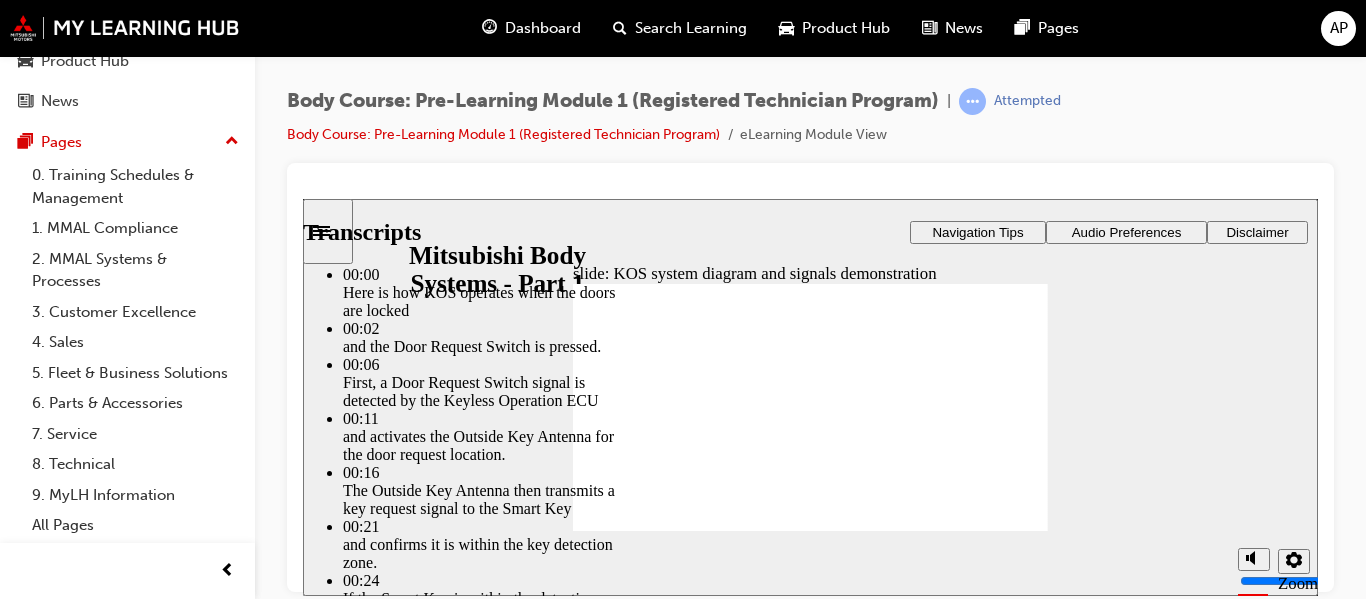 click 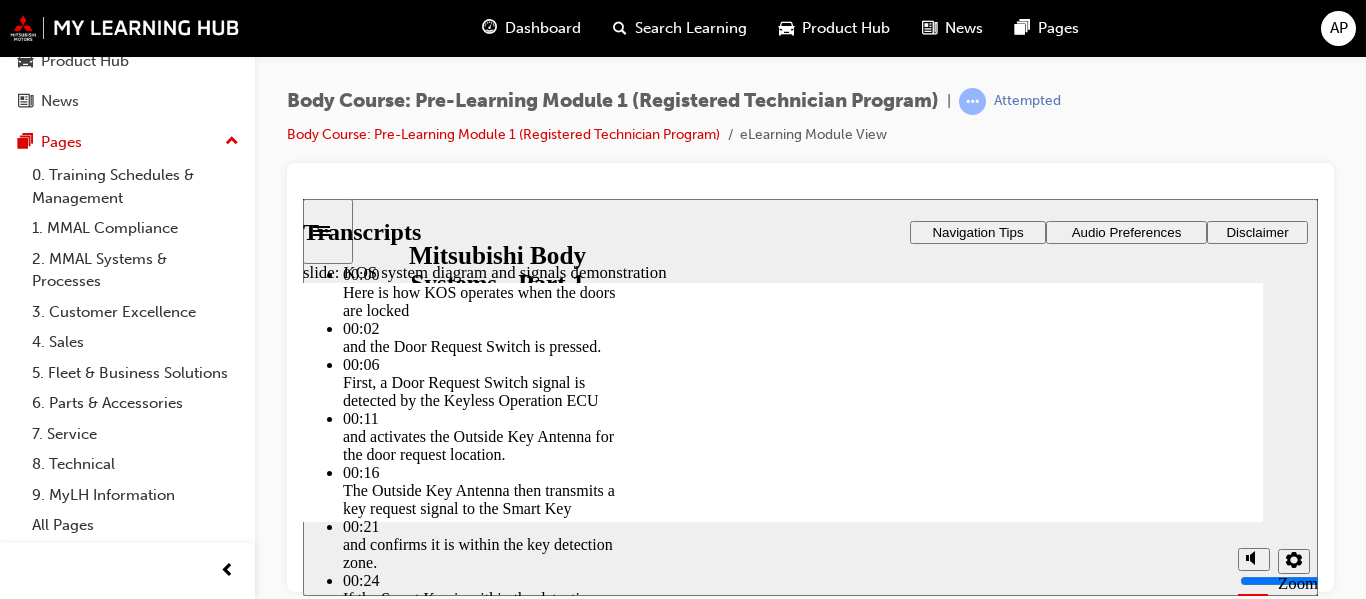 scroll, scrollTop: 0, scrollLeft: 0, axis: both 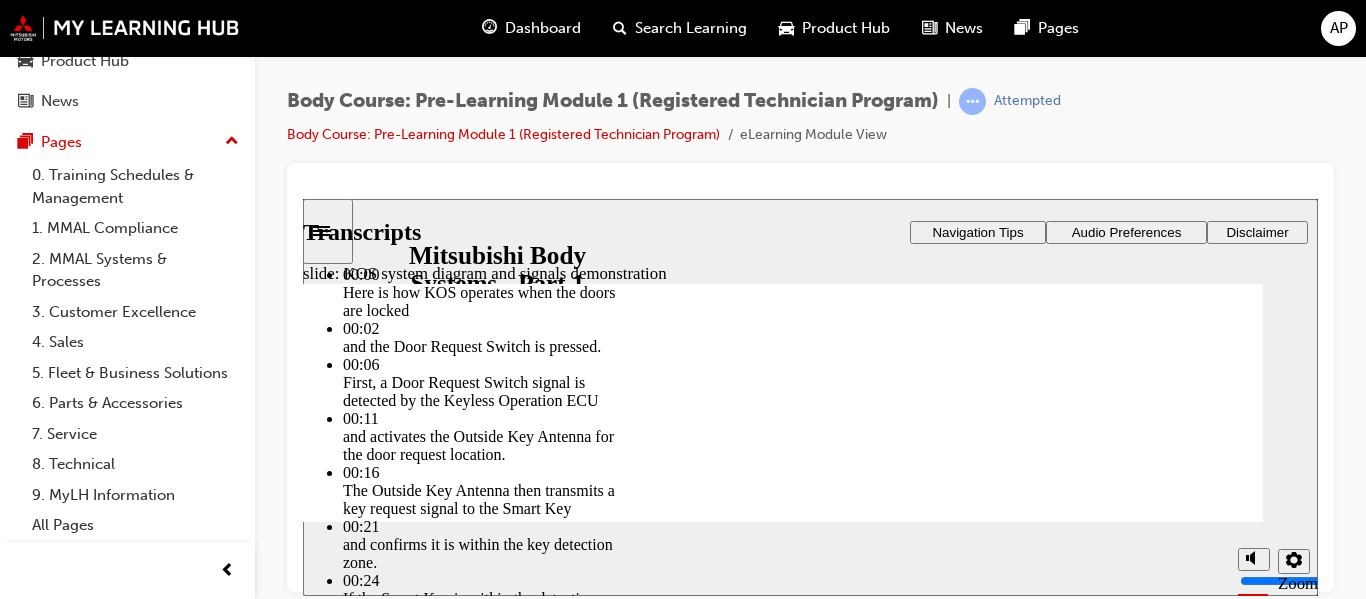 drag, startPoint x: 1272, startPoint y: 433, endPoint x: 1198, endPoint y: 448, distance: 75.50497 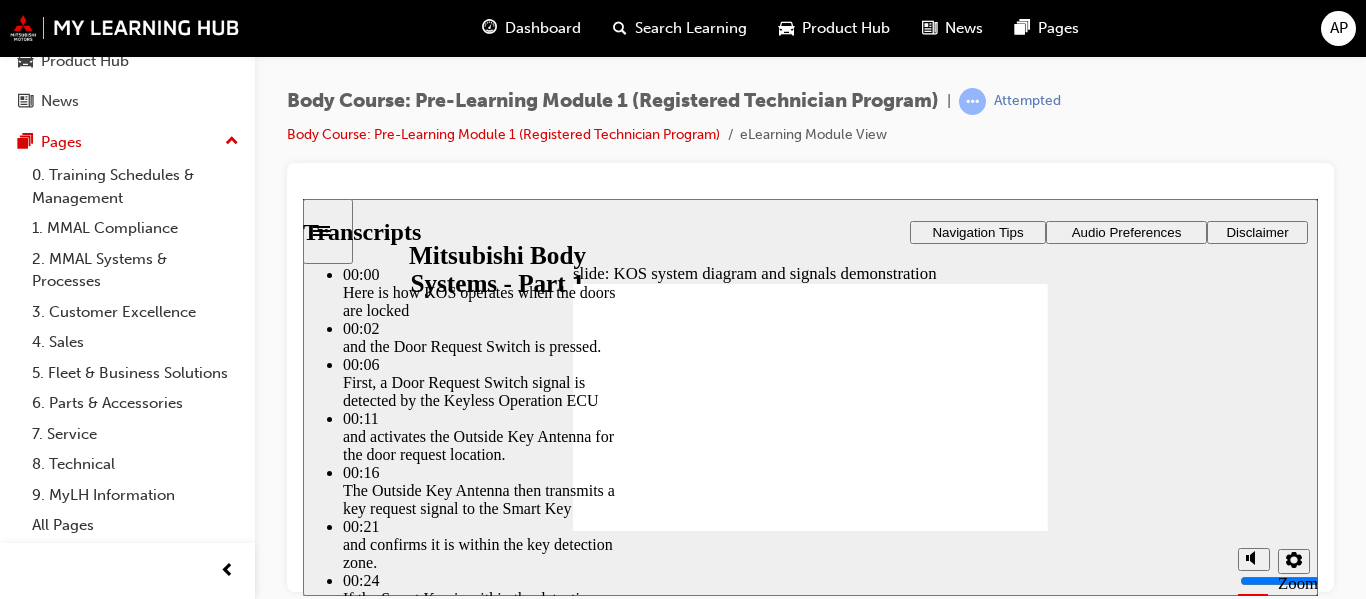 type on "54" 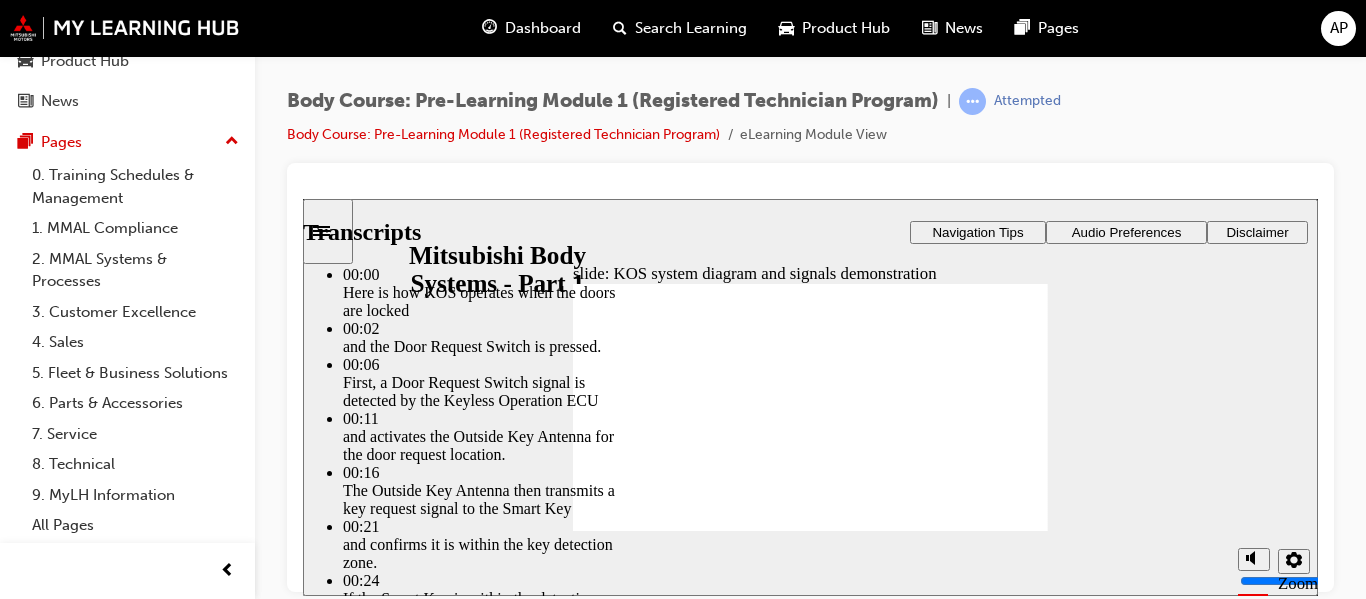 type on "73" 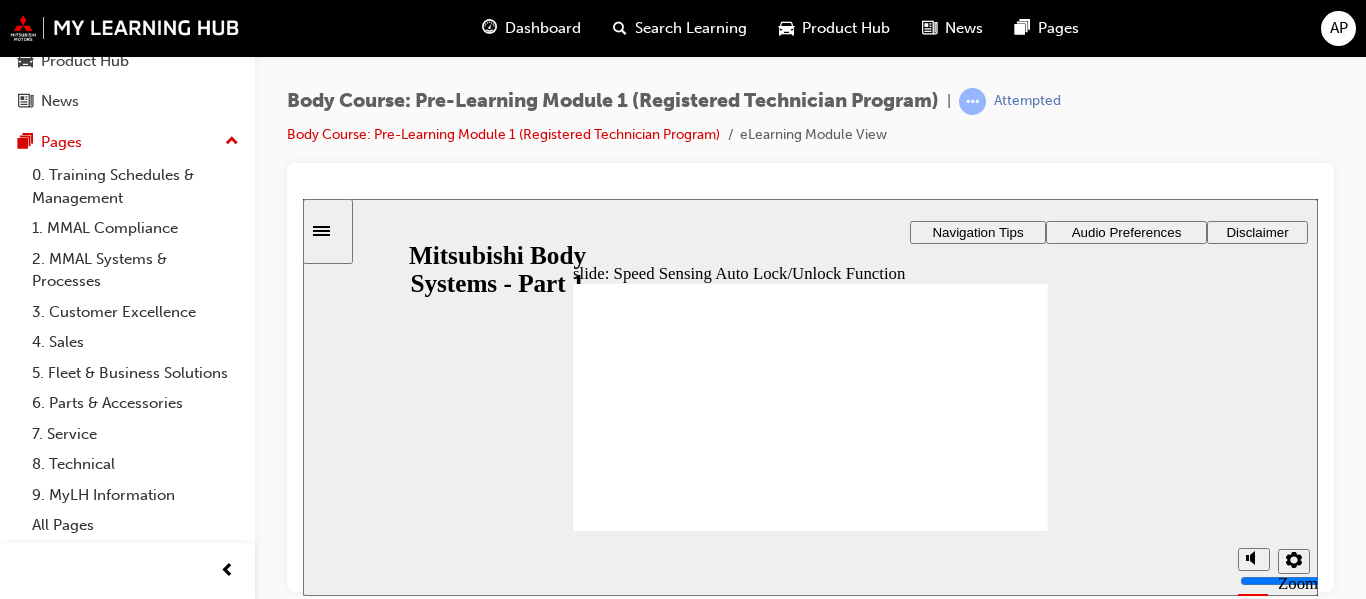 click 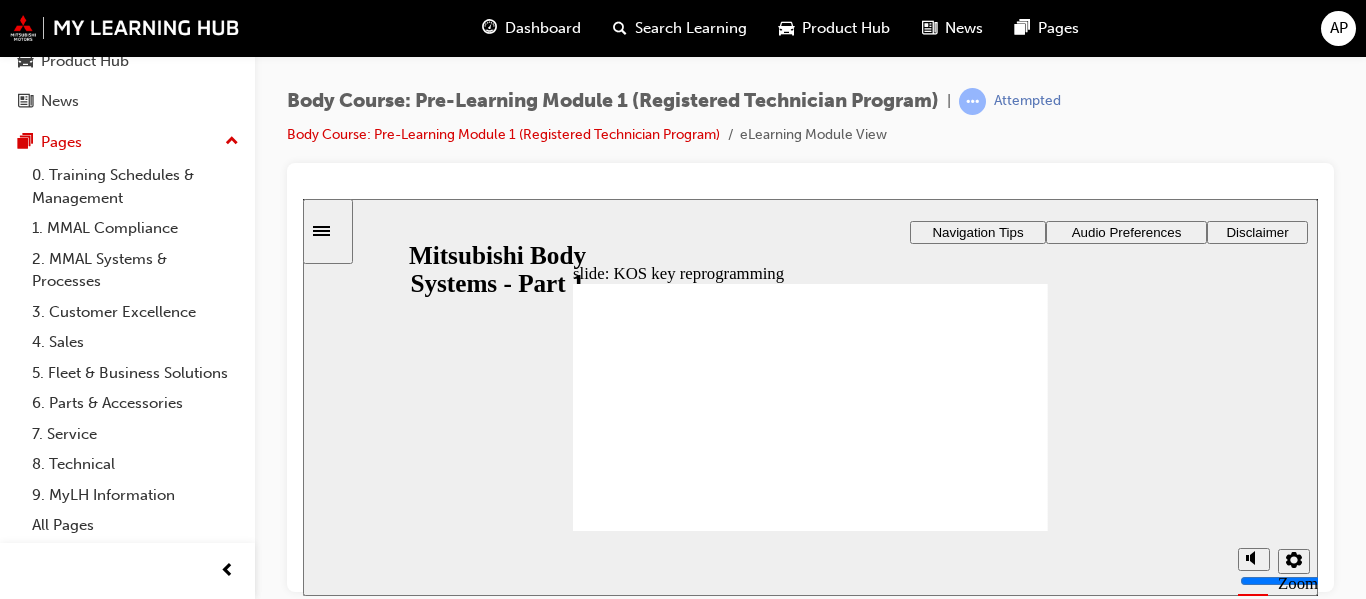 drag, startPoint x: 1005, startPoint y: 520, endPoint x: 555, endPoint y: 272, distance: 513.8132 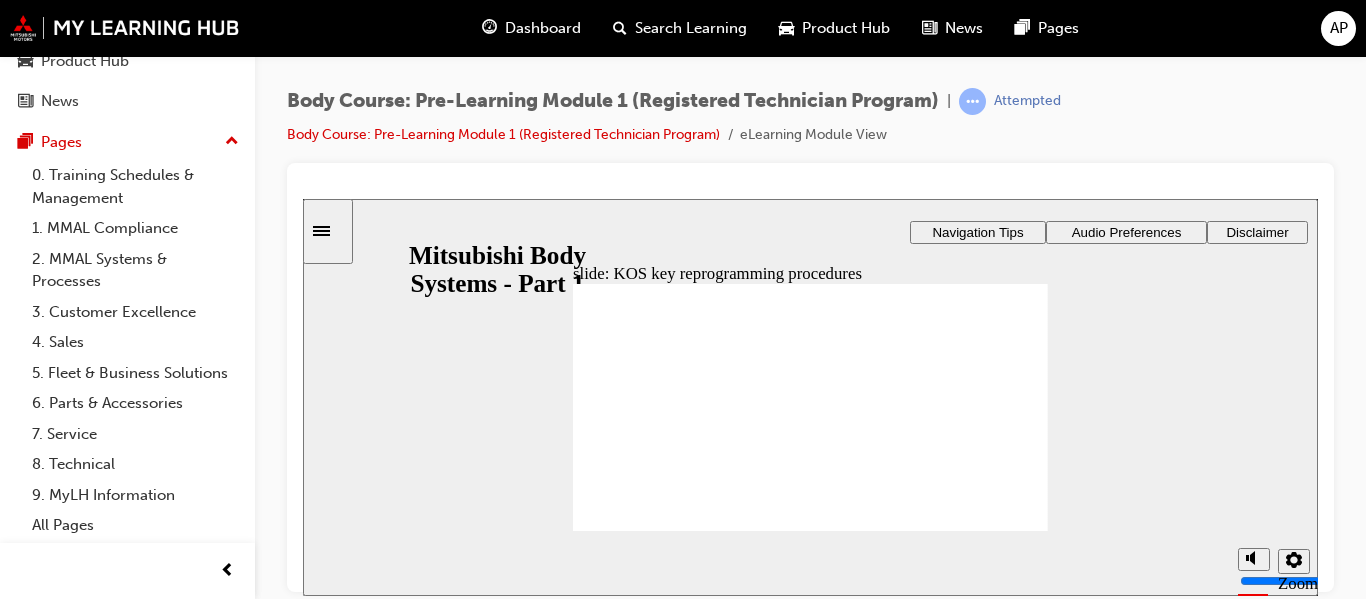 click 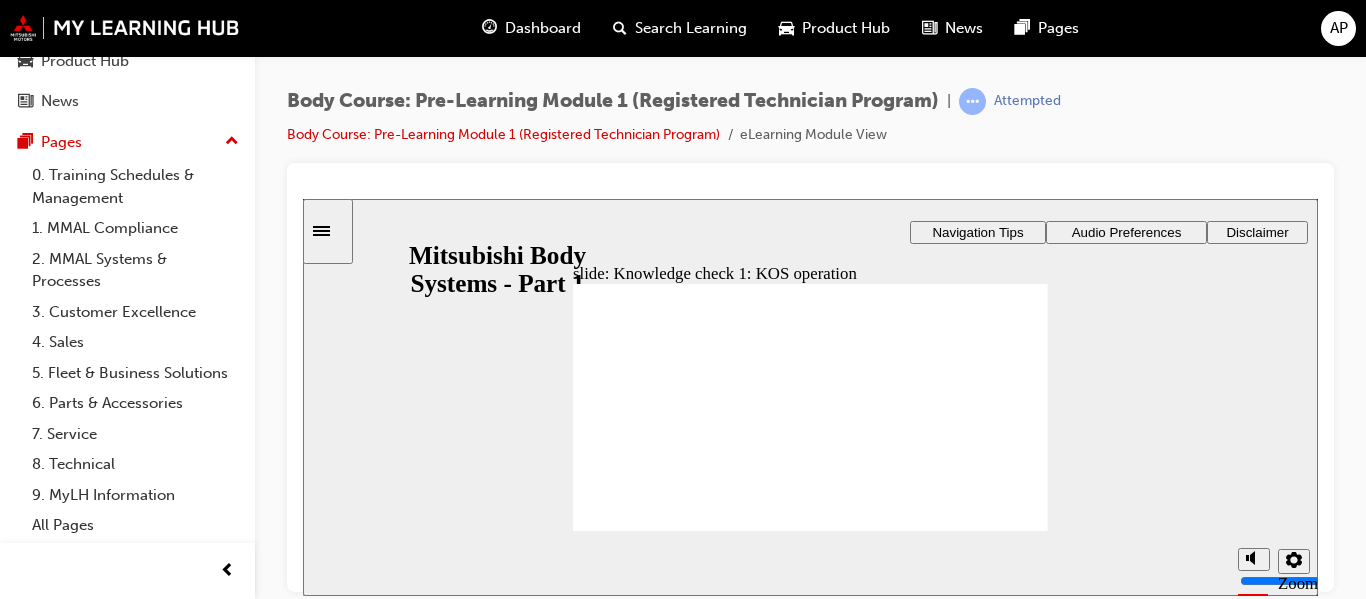click 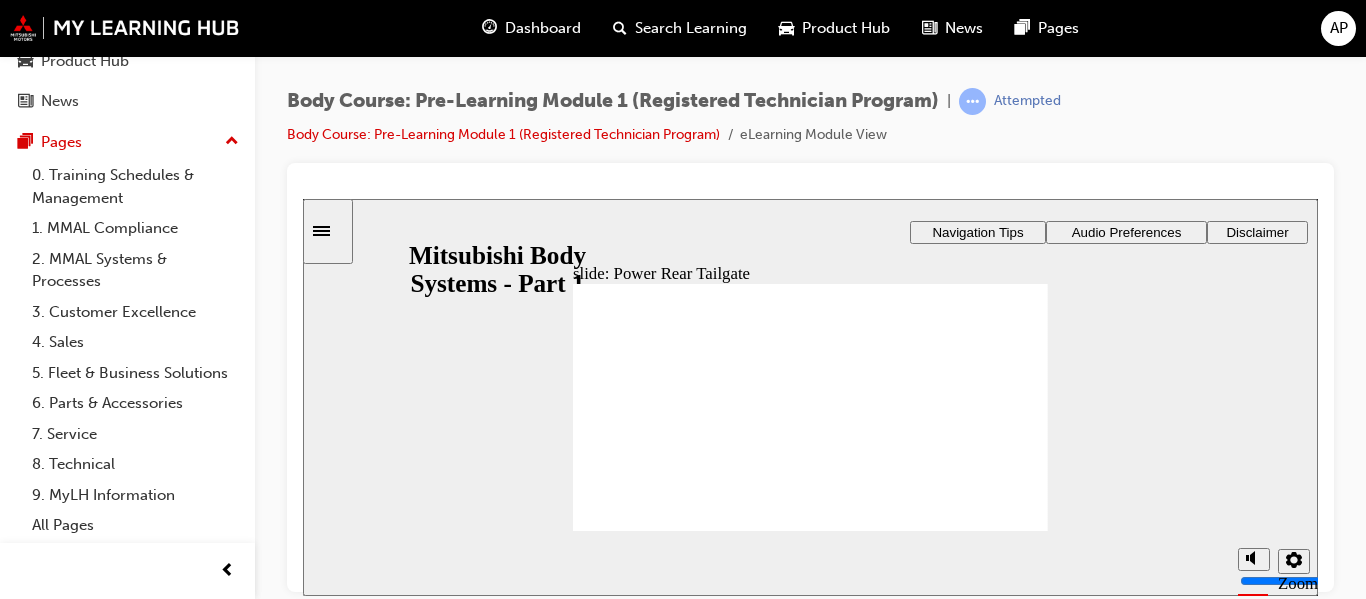 click 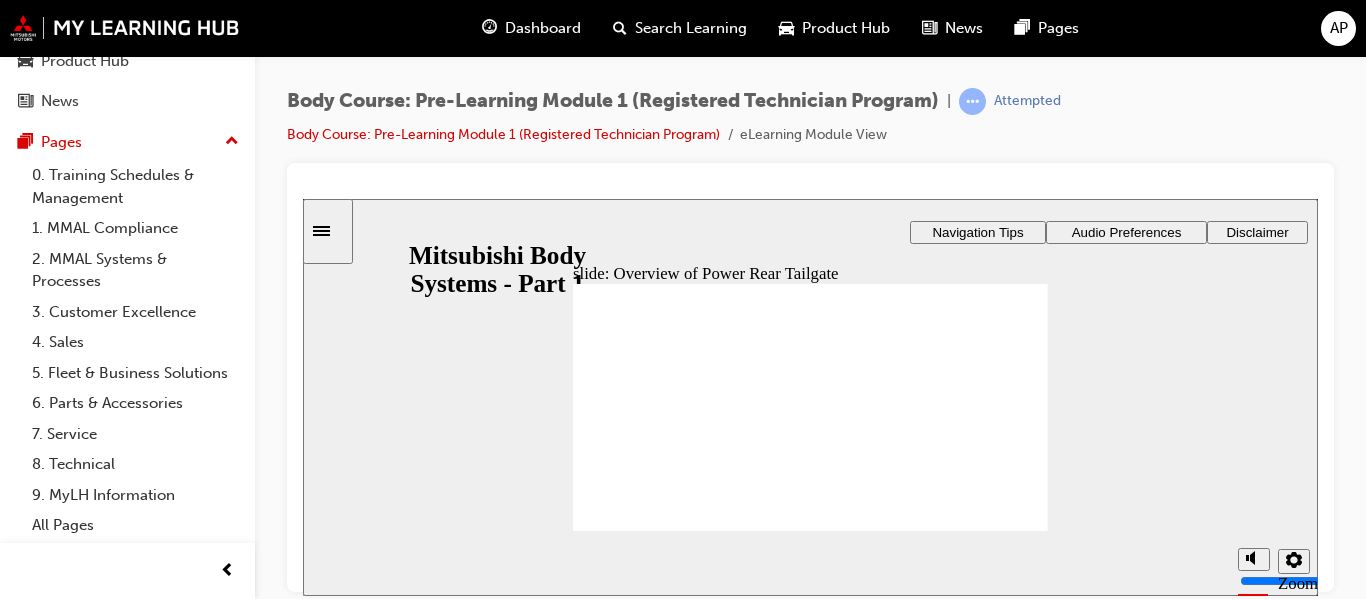 click 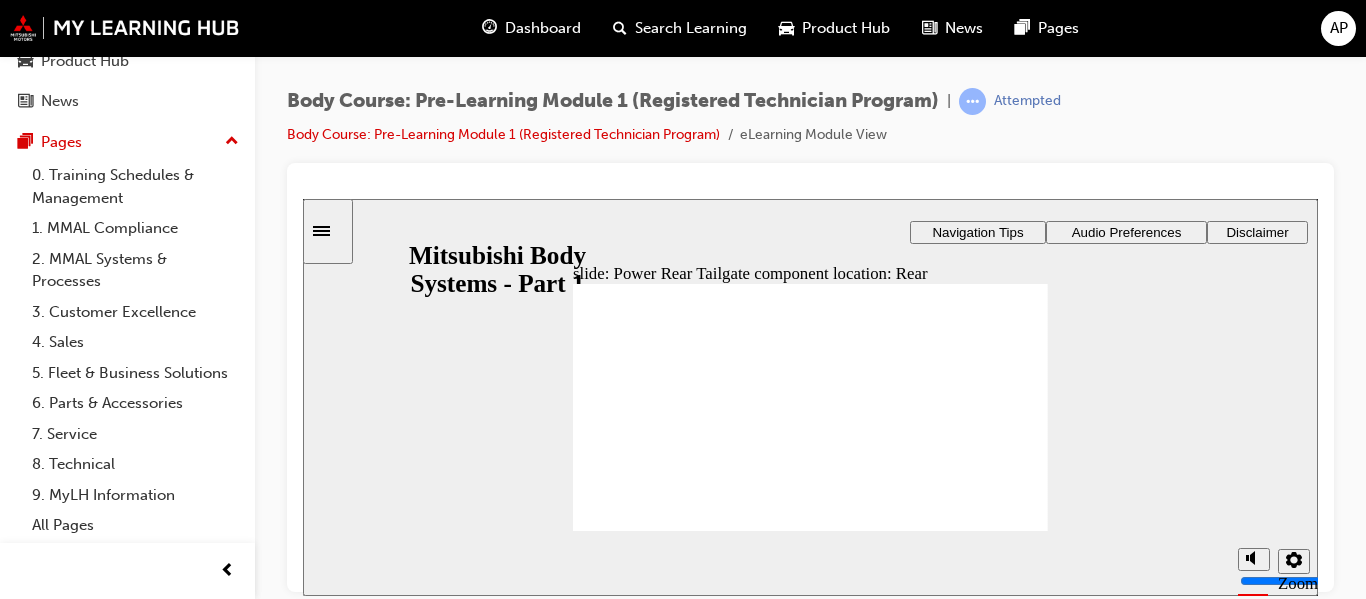 click 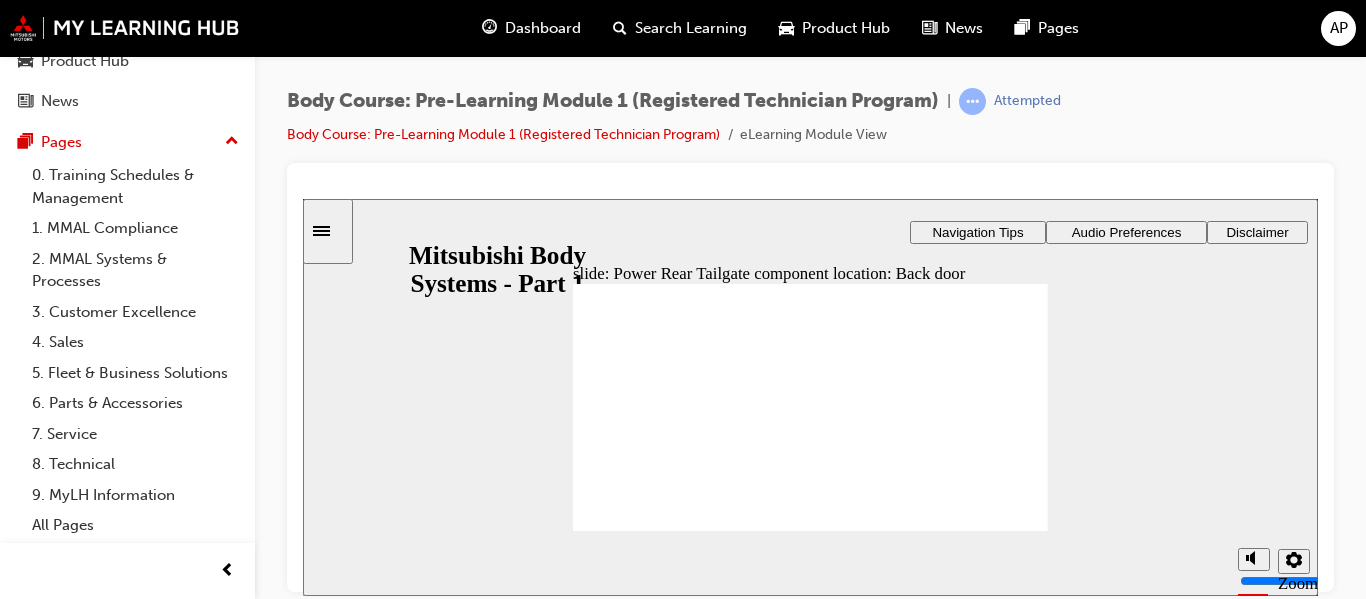 drag, startPoint x: 791, startPoint y: 374, endPoint x: 805, endPoint y: 349, distance: 28.653097 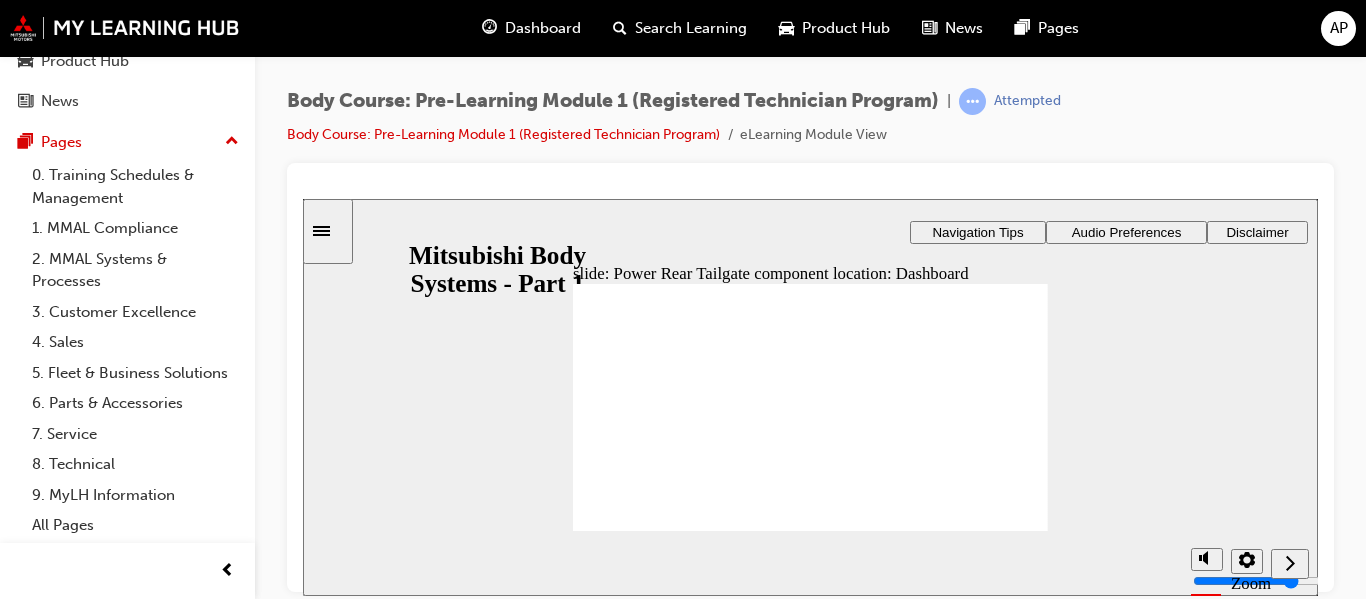 click 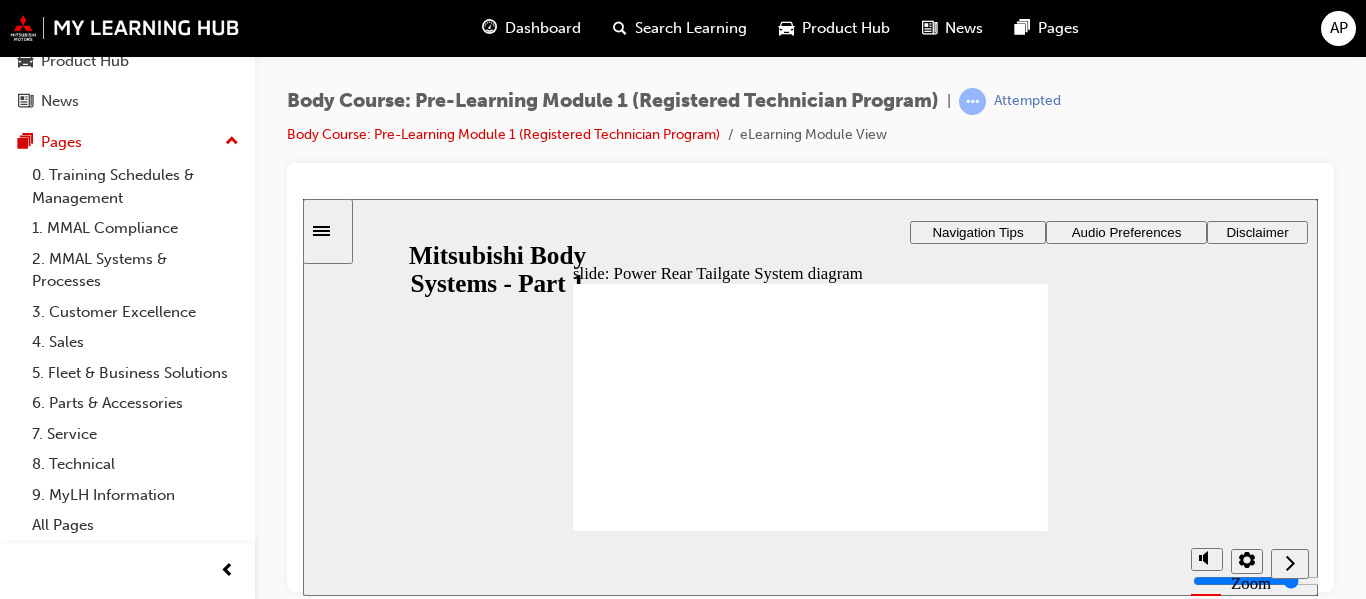 click 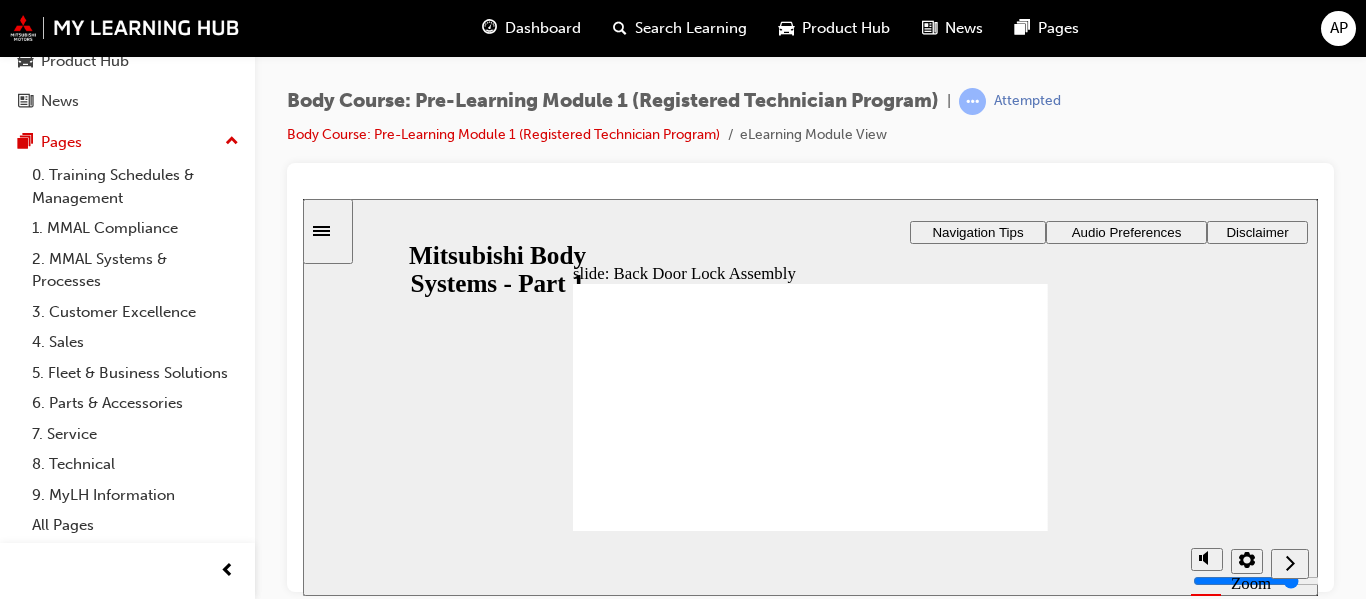 click 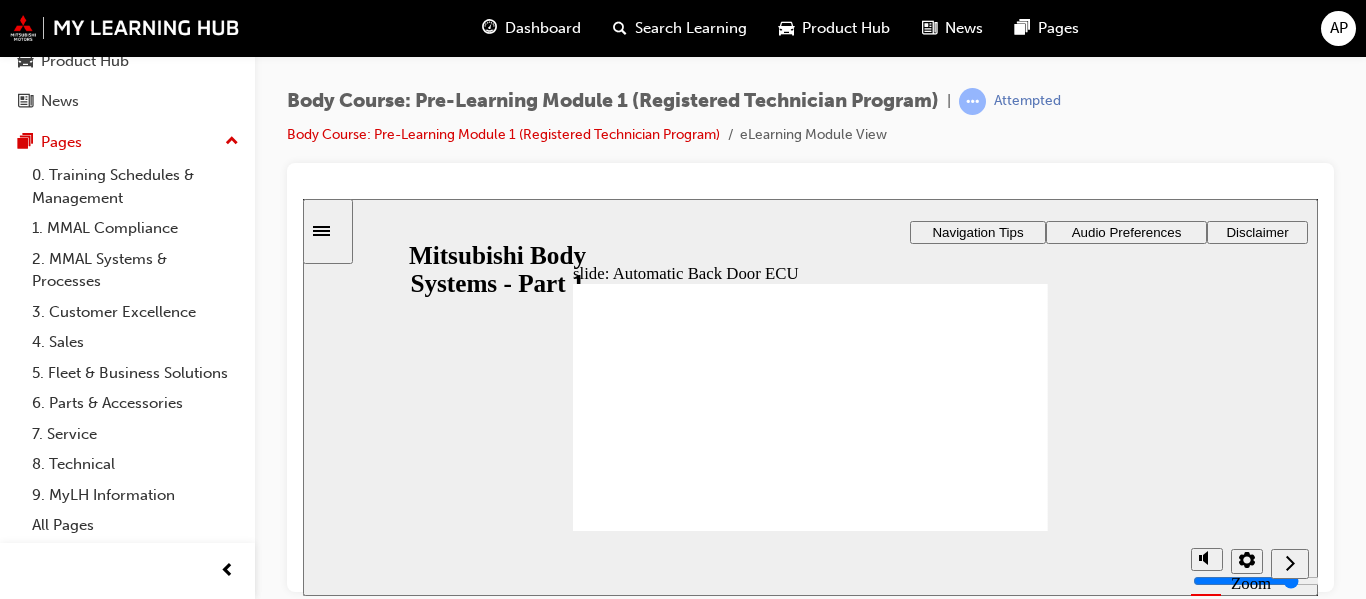 drag, startPoint x: 984, startPoint y: 523, endPoint x: 992, endPoint y: 516, distance: 10.630146 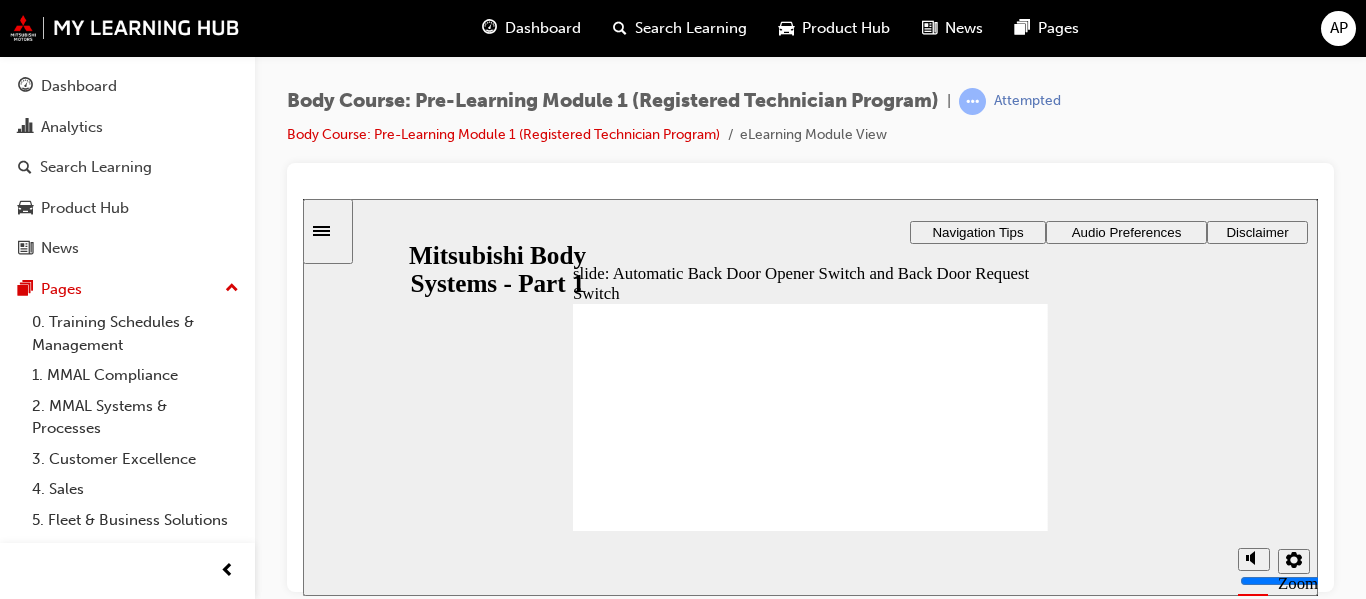 scroll, scrollTop: 0, scrollLeft: 0, axis: both 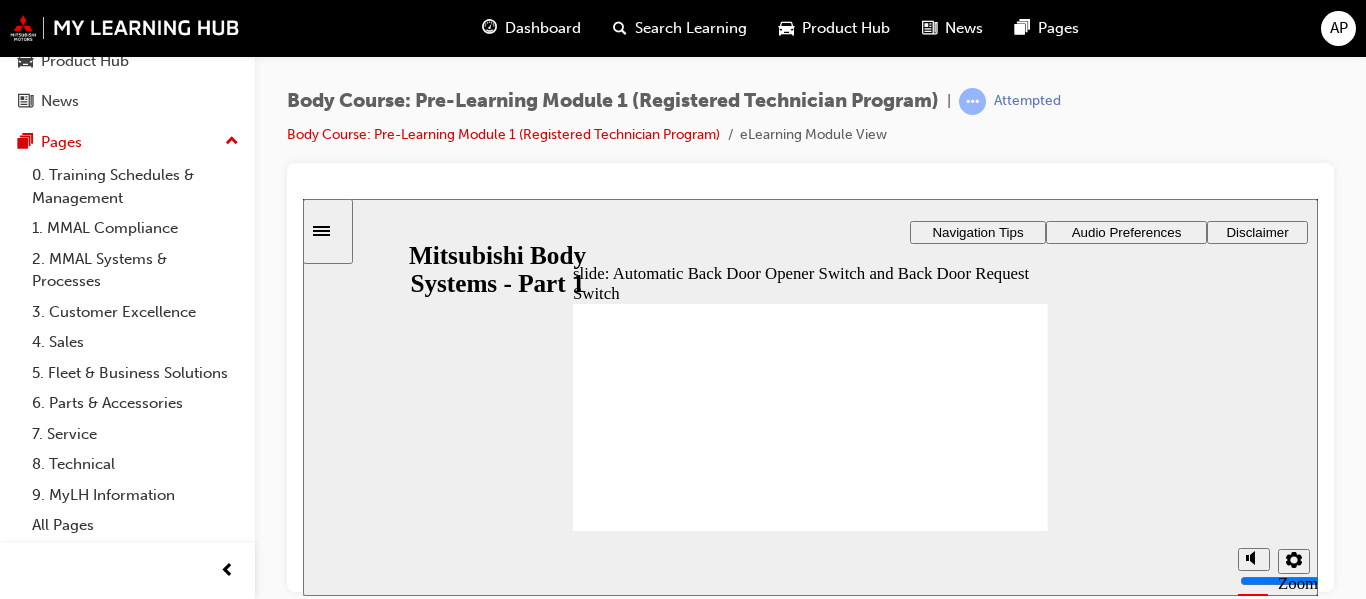 drag, startPoint x: 1016, startPoint y: 522, endPoint x: 1006, endPoint y: 520, distance: 10.198039 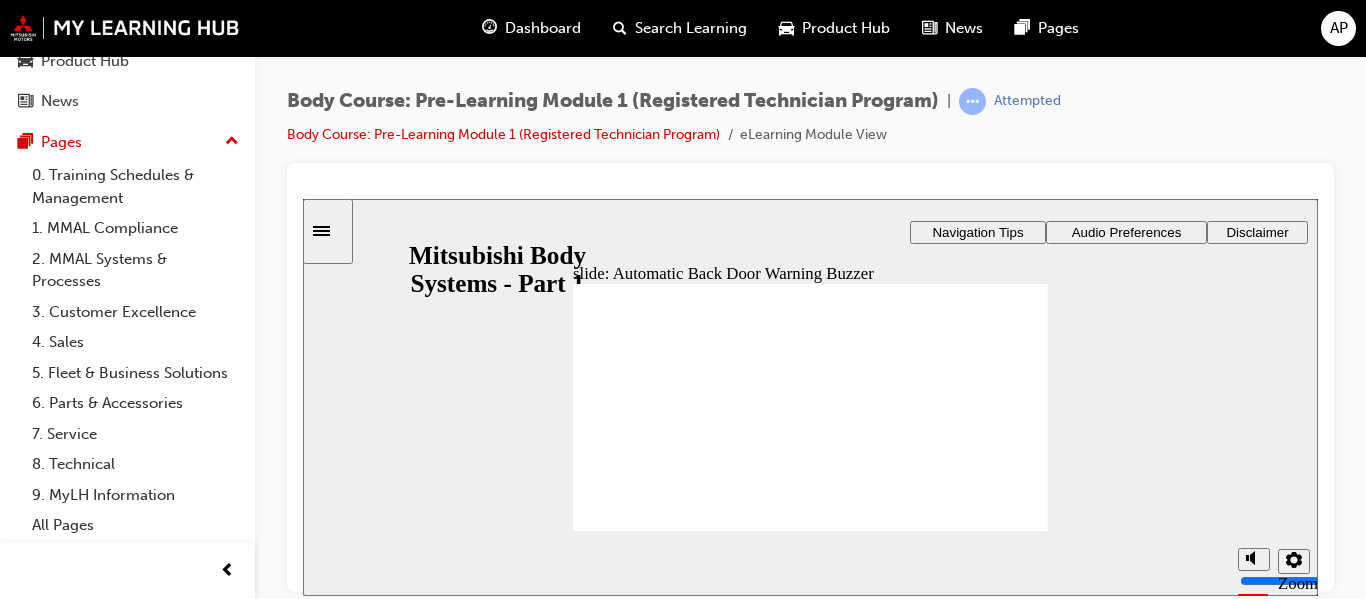 click 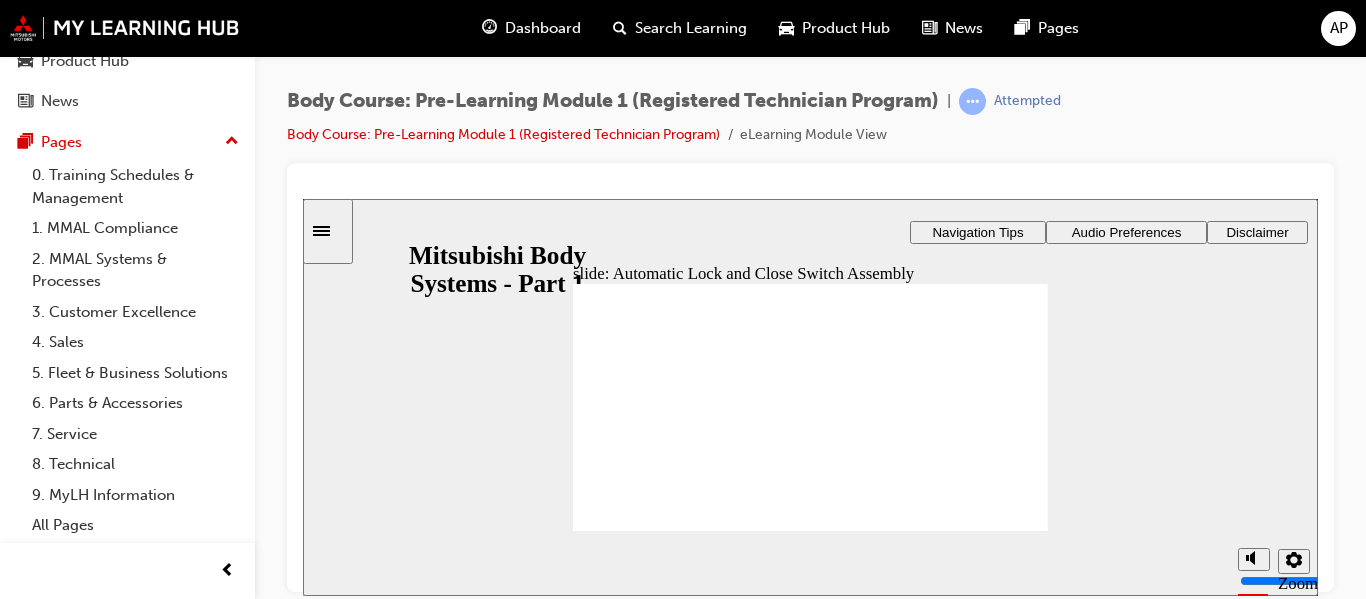 click 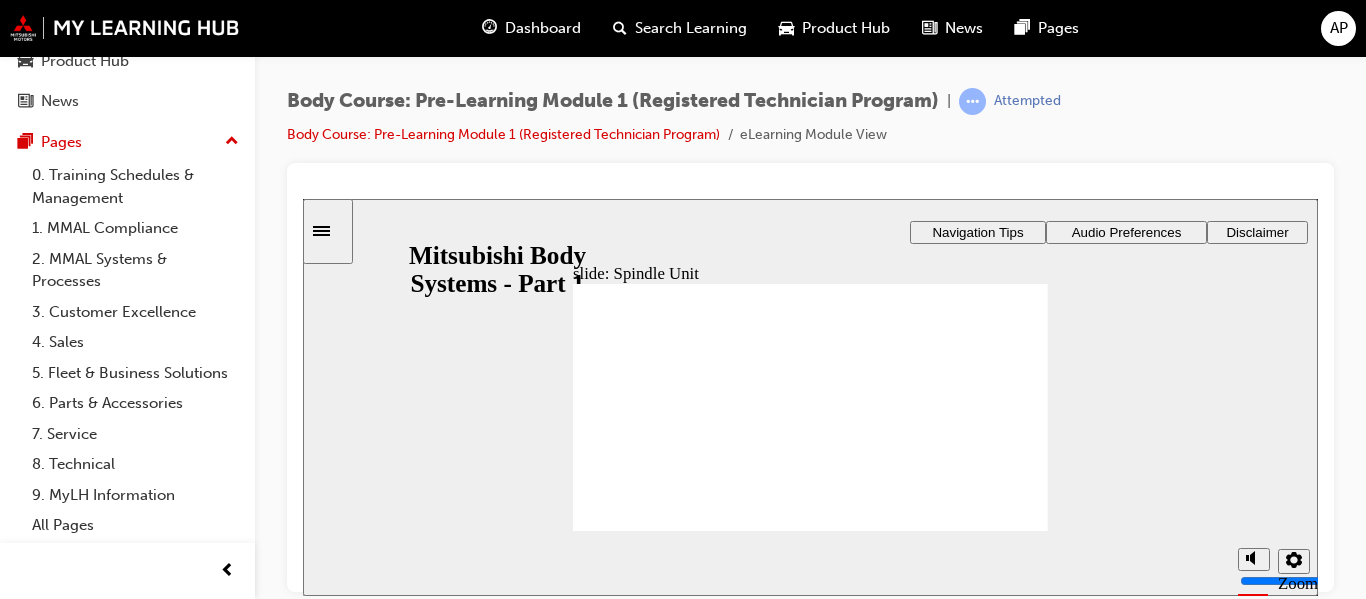 click on "IG :  ON ➡ OFF All door are  unlocked when ignition (IG) is cycled from ON  to OFF. All doors are  unlocked when  shifting the selector lever to  P position from any other  gear position. Shift position :  Other than P ➡ P All doors are  locked when the speed  reaches 10 km/h  or more. Speed :  10km/h  or more IG :  ON ➡ OFF All door are  unlocked when ignition (IG) is cycled from ON  to OFF. All doors are  unlocked when  shifting the selector lever to  P position from any other  gear position. Shift position :  Other than P ➡ P All doors are  locked M M" at bounding box center [810, 396] 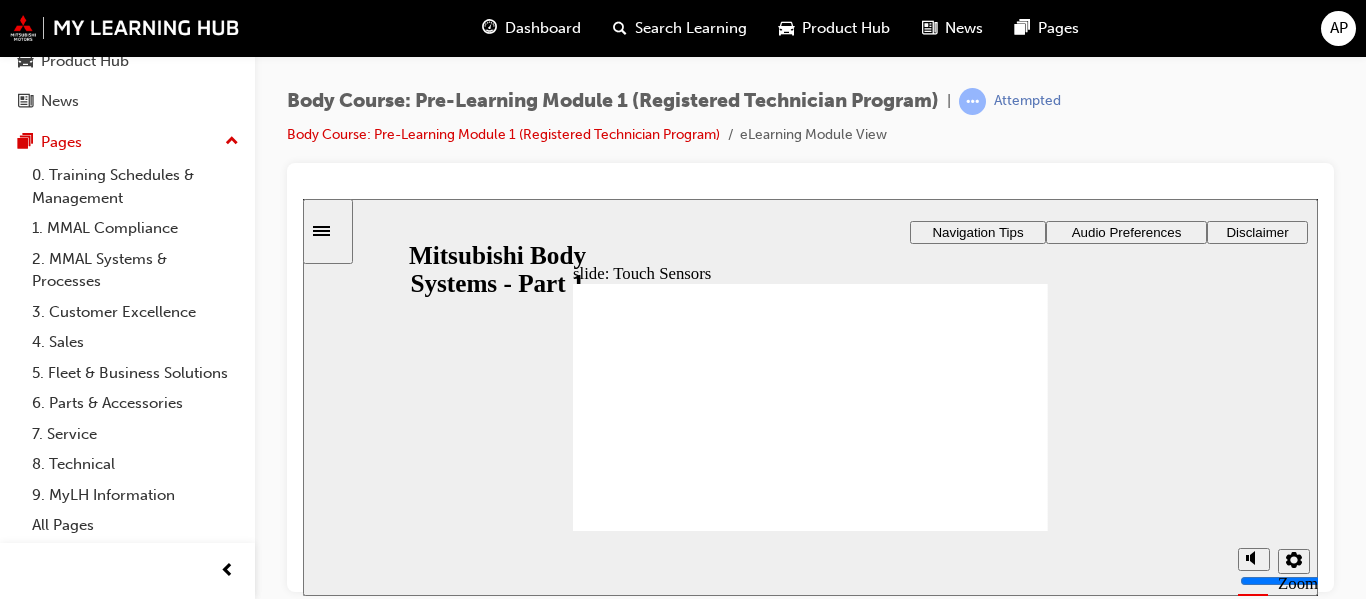 click on "Playback Speed
2
1.75
1.5
1.25 Normal" at bounding box center [810, 562] 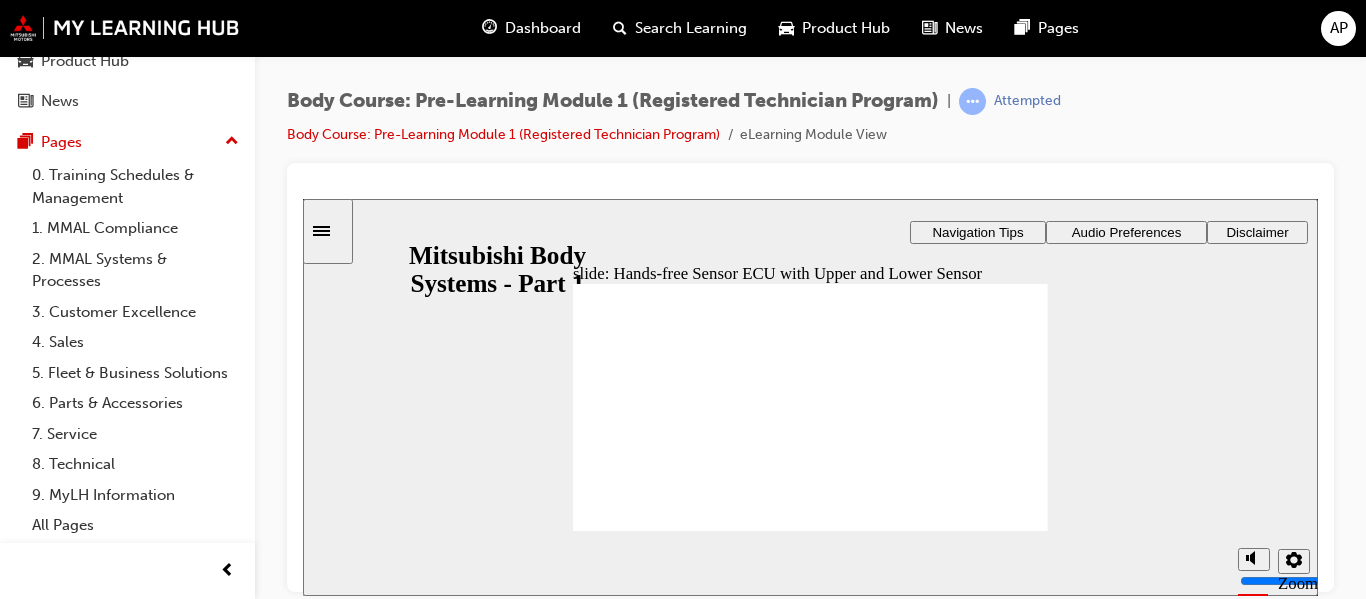 click 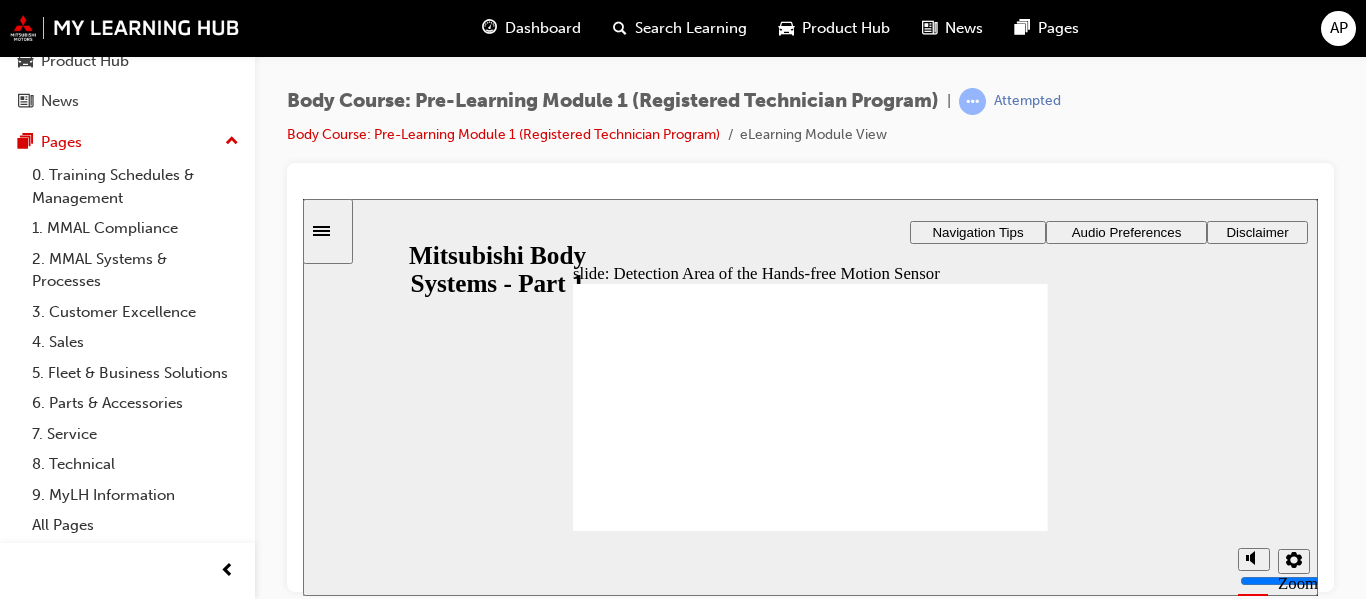 click 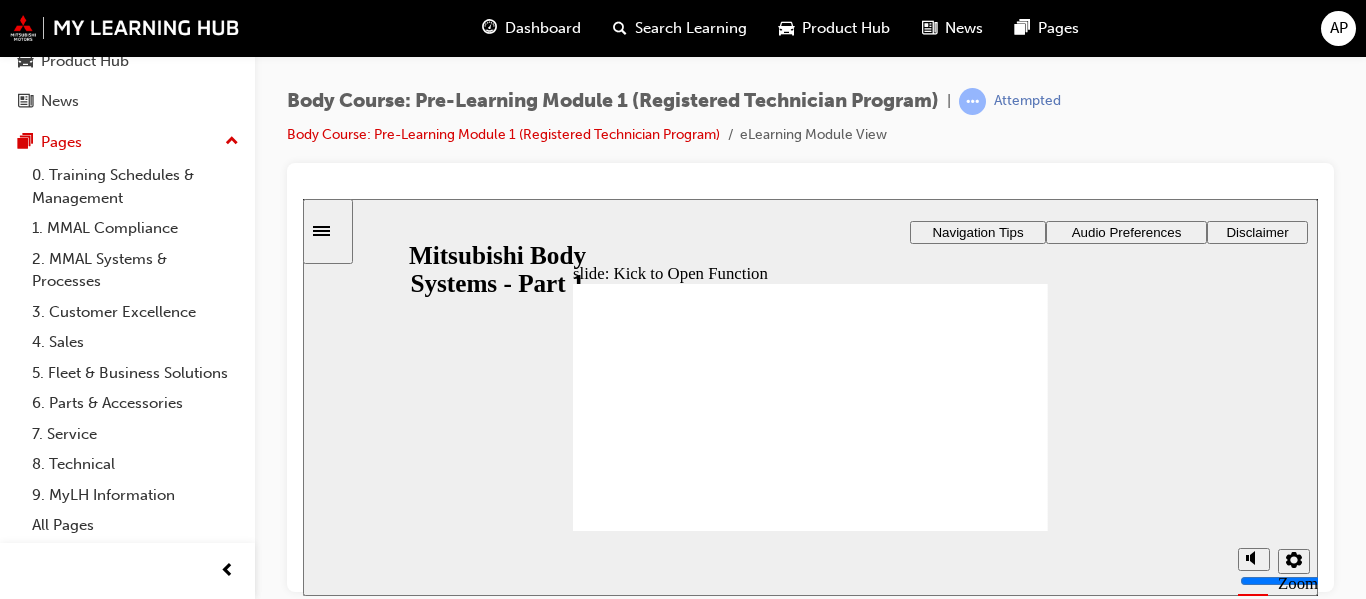 click 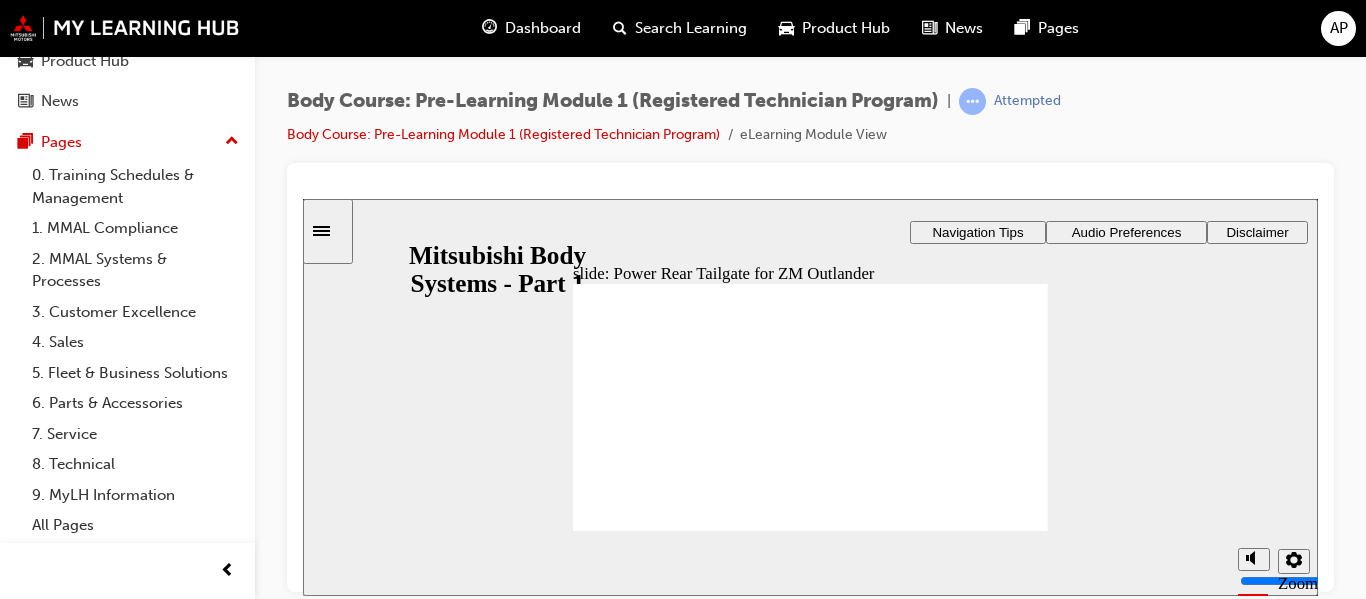 click 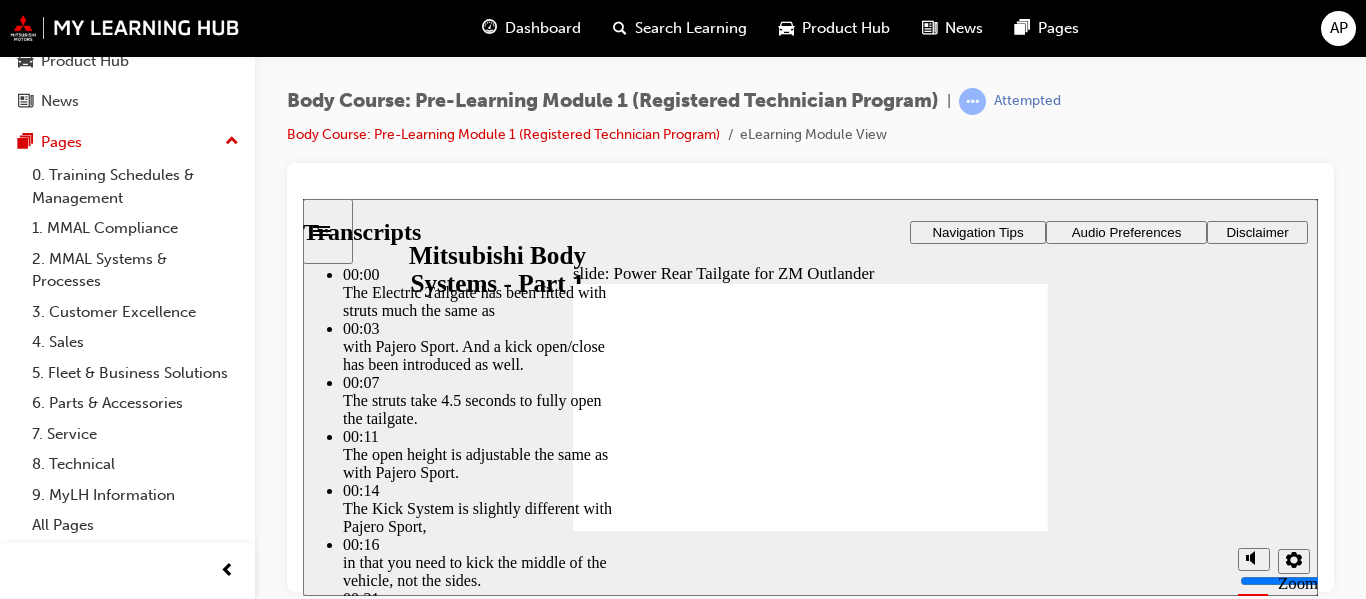 type on "30" 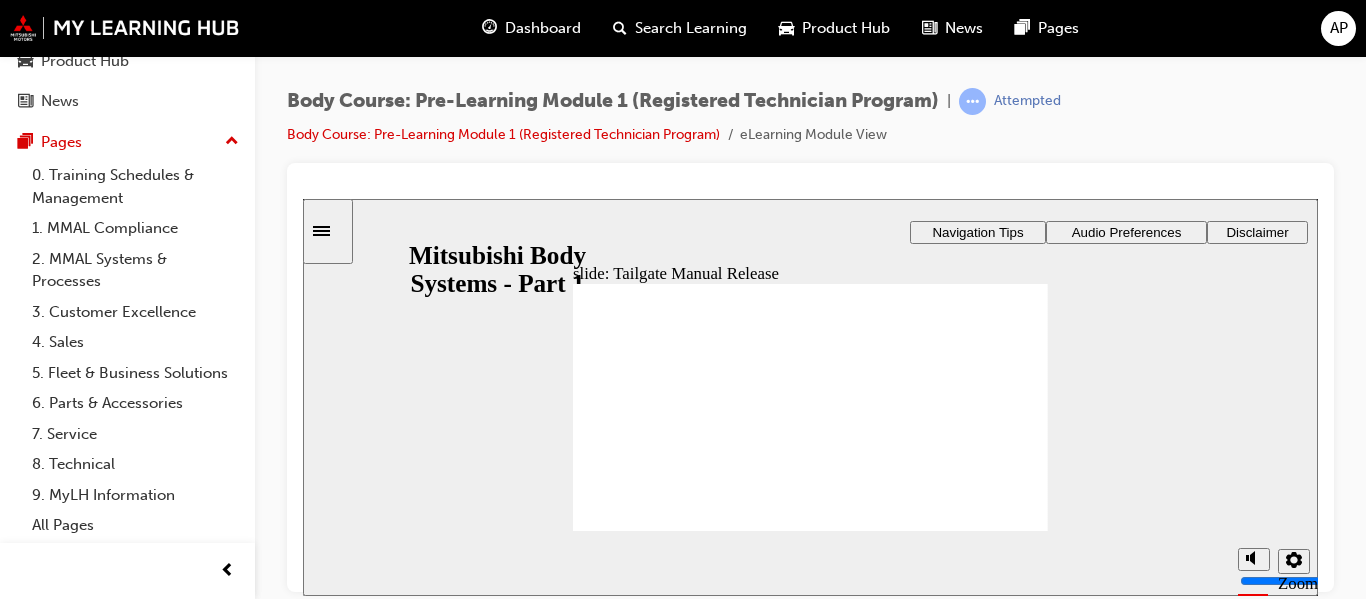 click 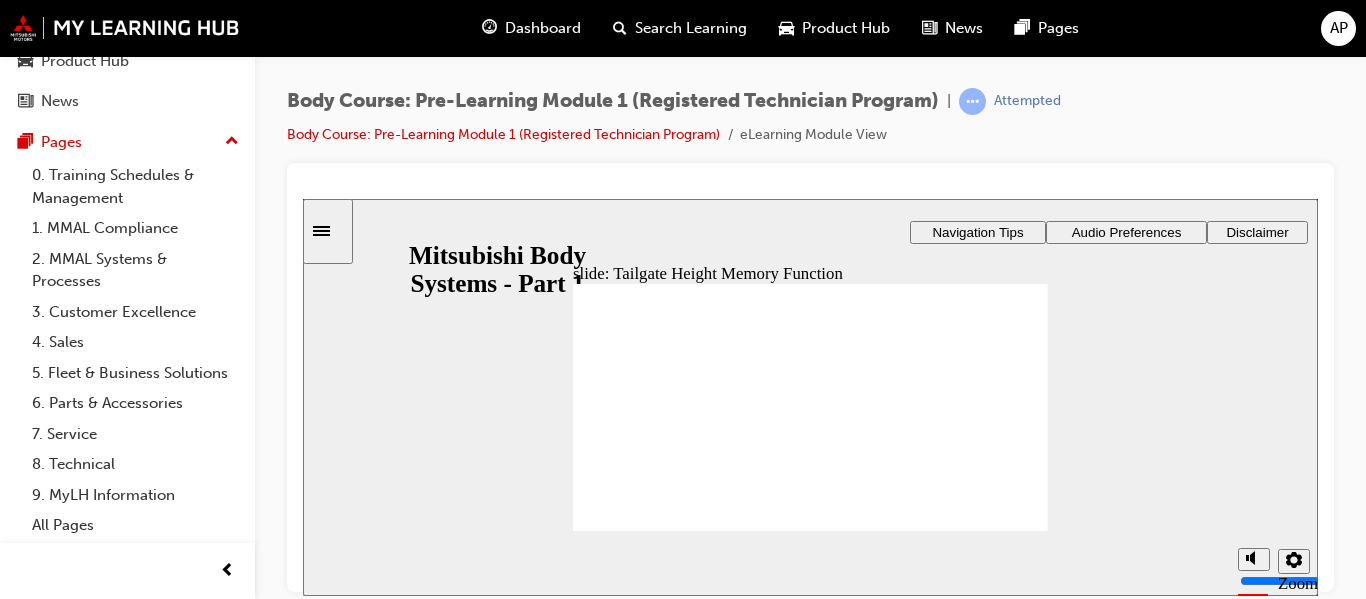 click 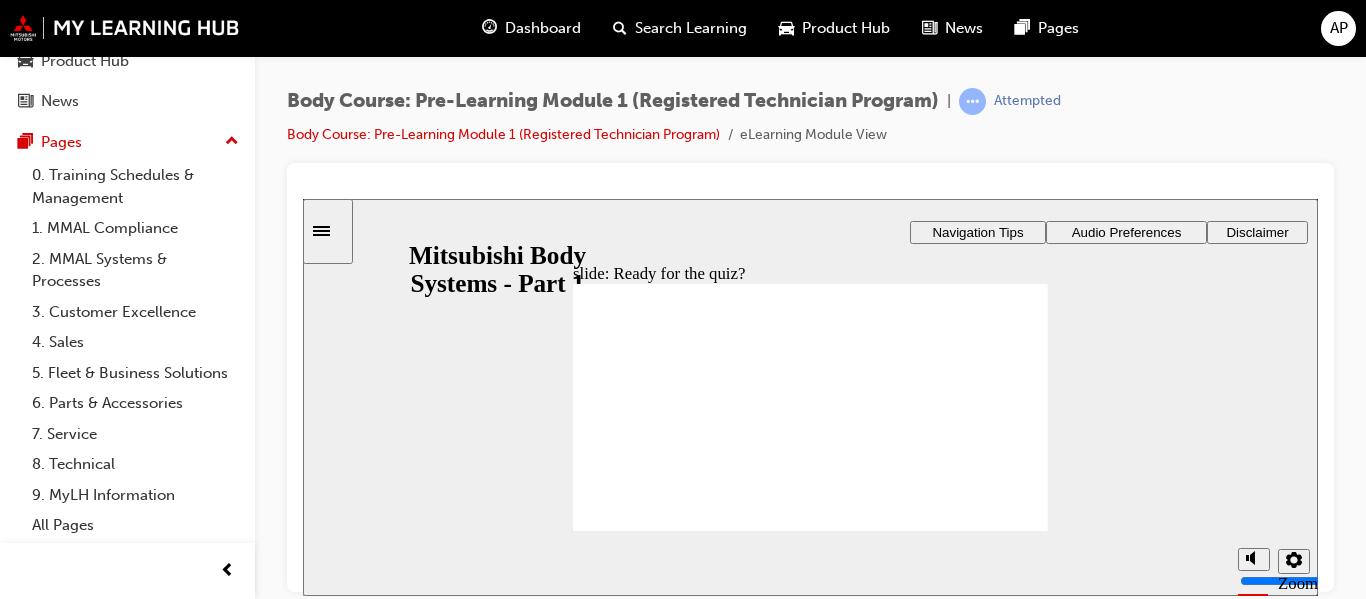 click 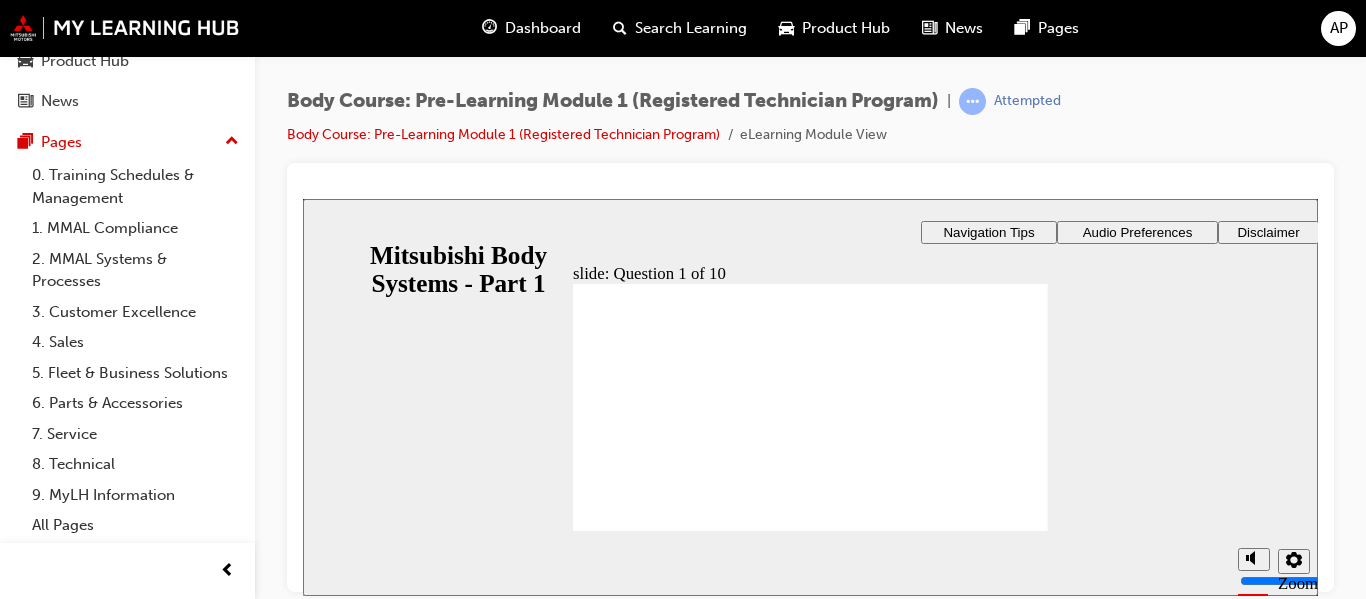 click 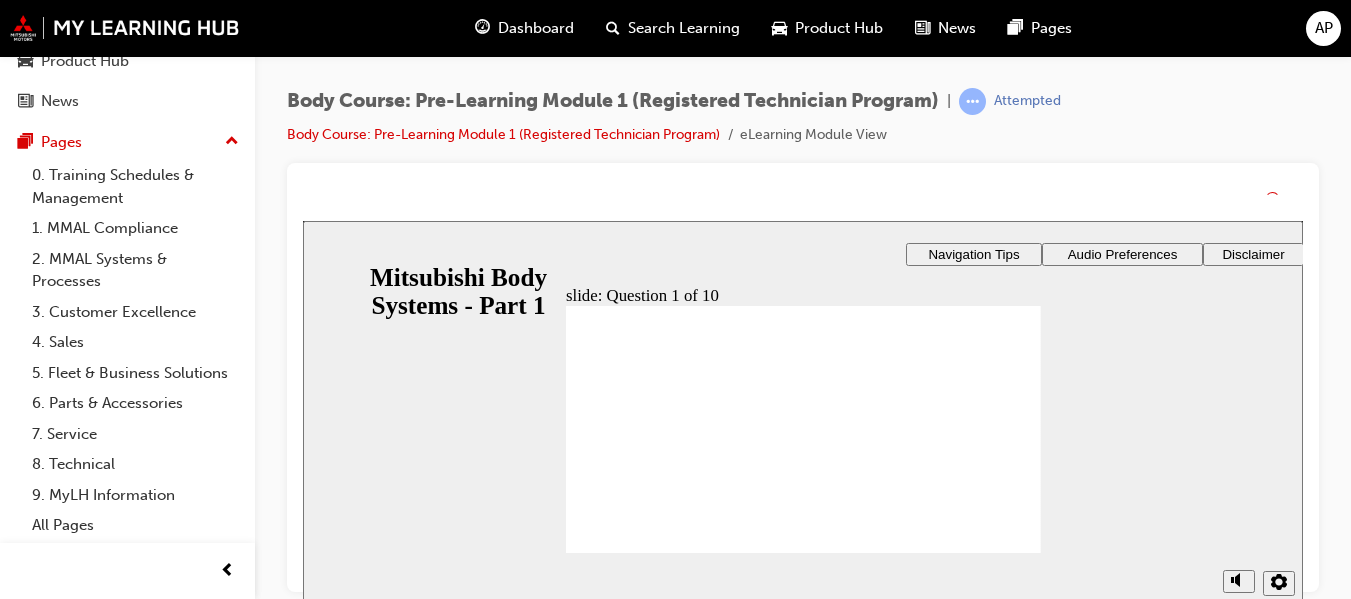 click 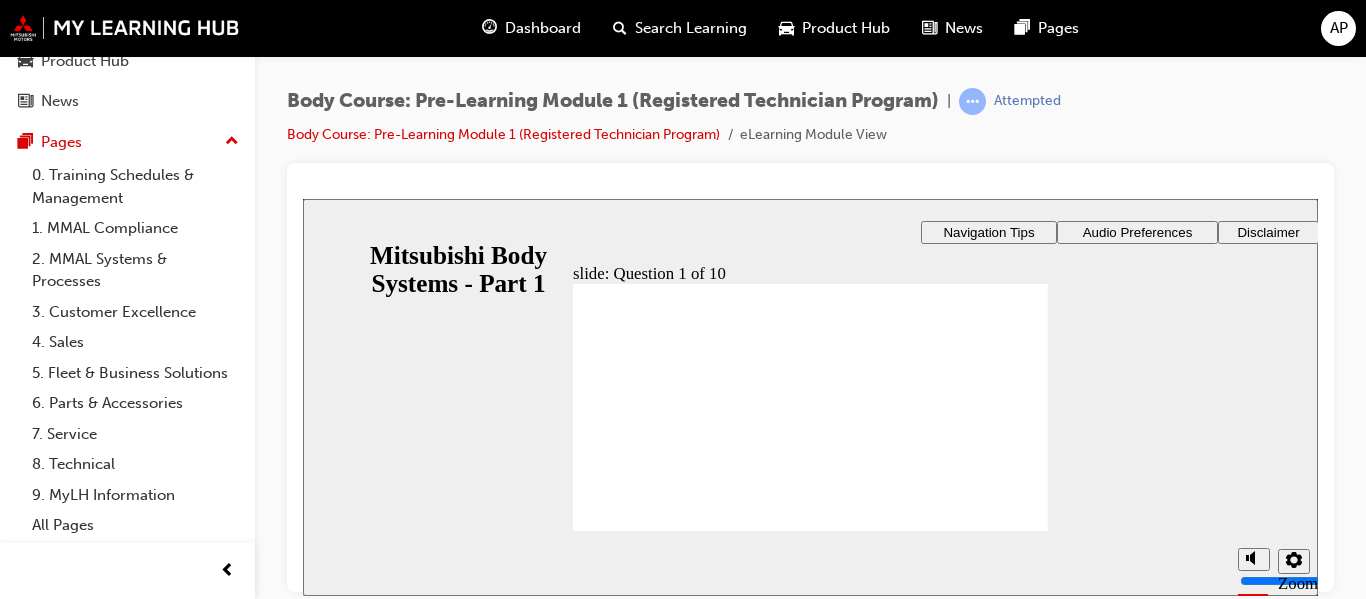click 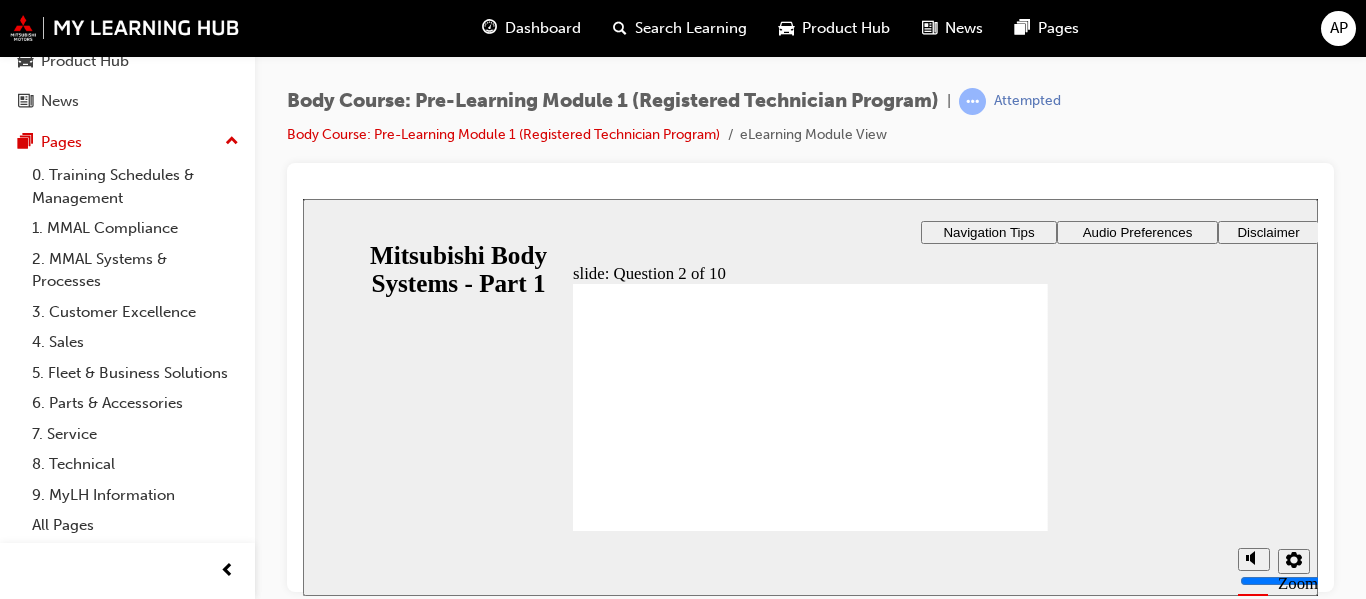 click 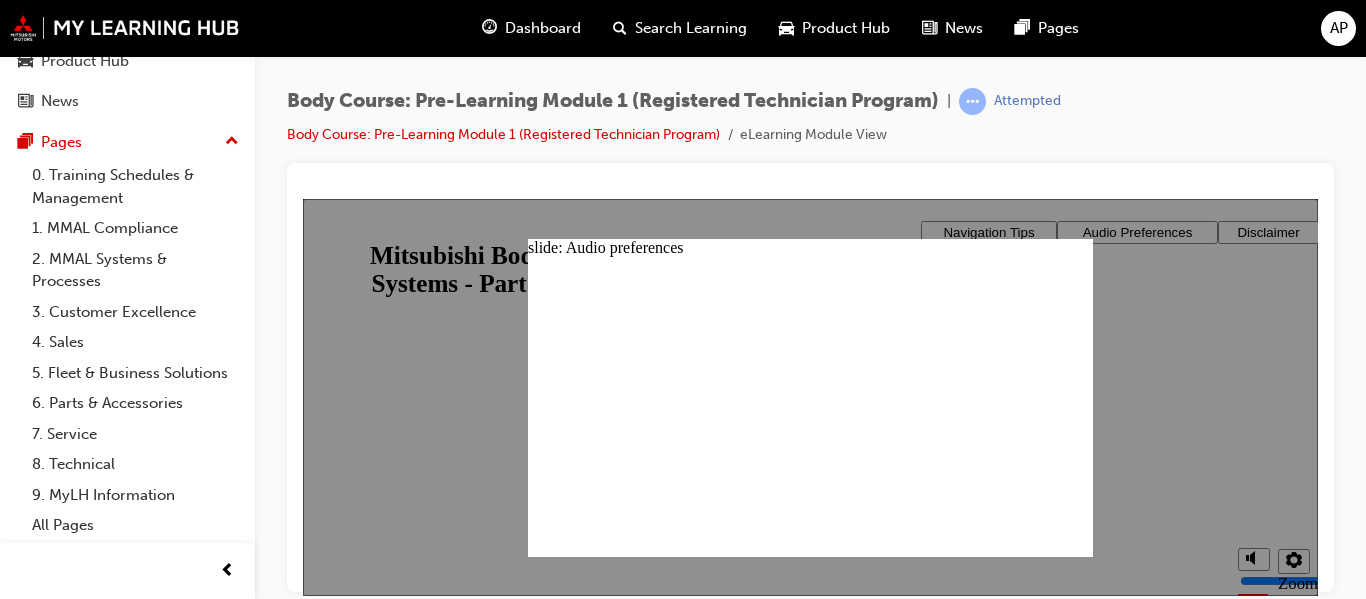 drag, startPoint x: 745, startPoint y: 460, endPoint x: 755, endPoint y: 453, distance: 12.206555 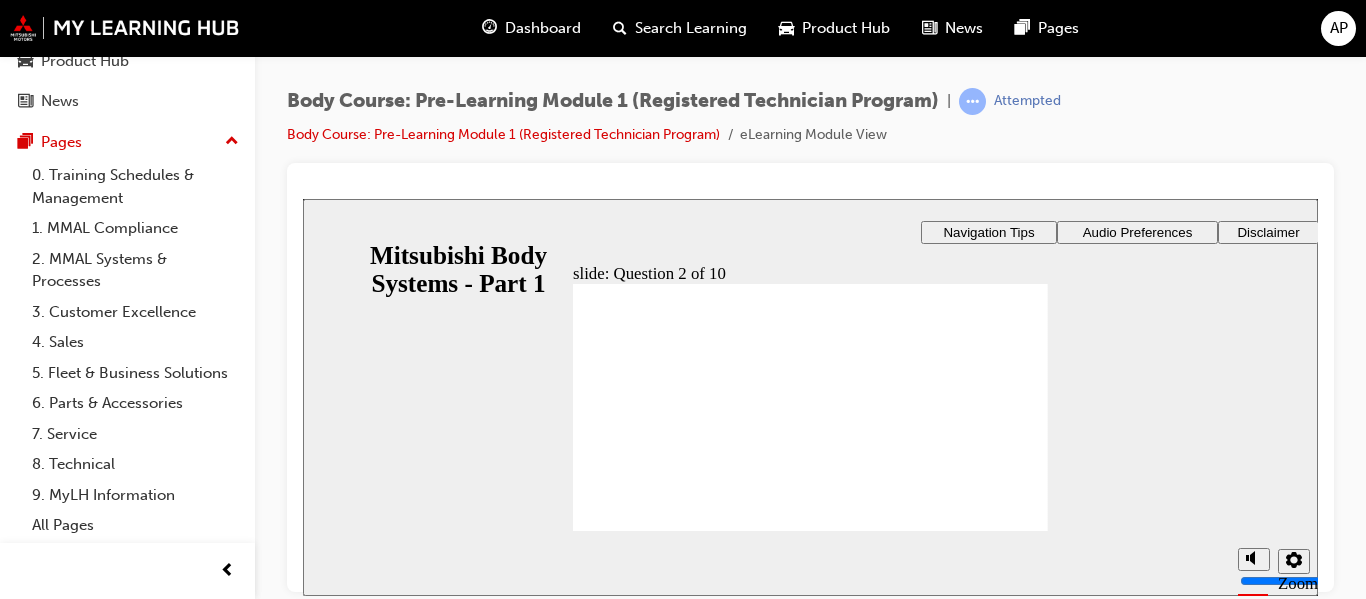 click 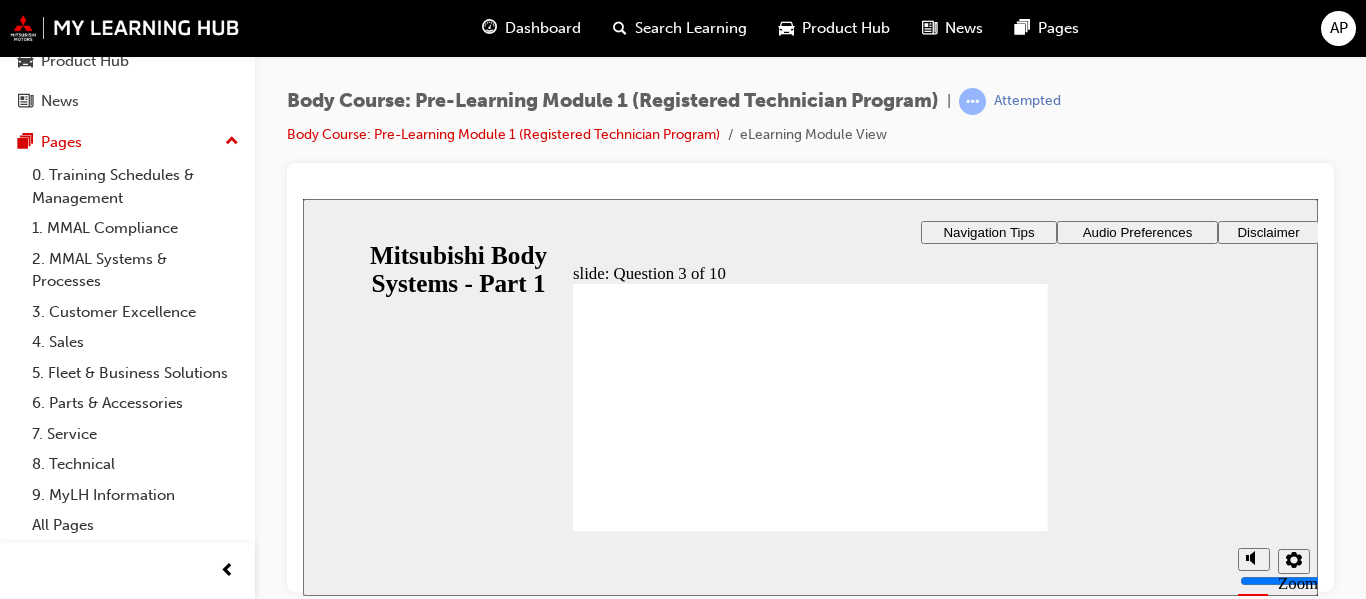 click at bounding box center [810, 1112] 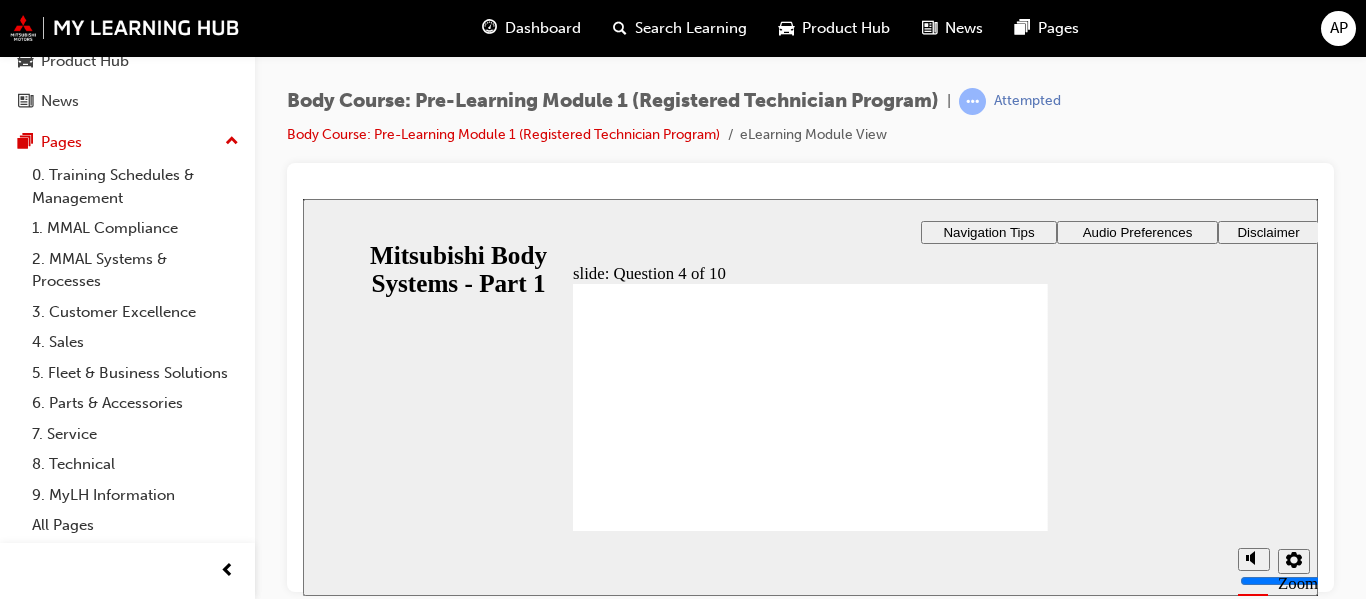 click 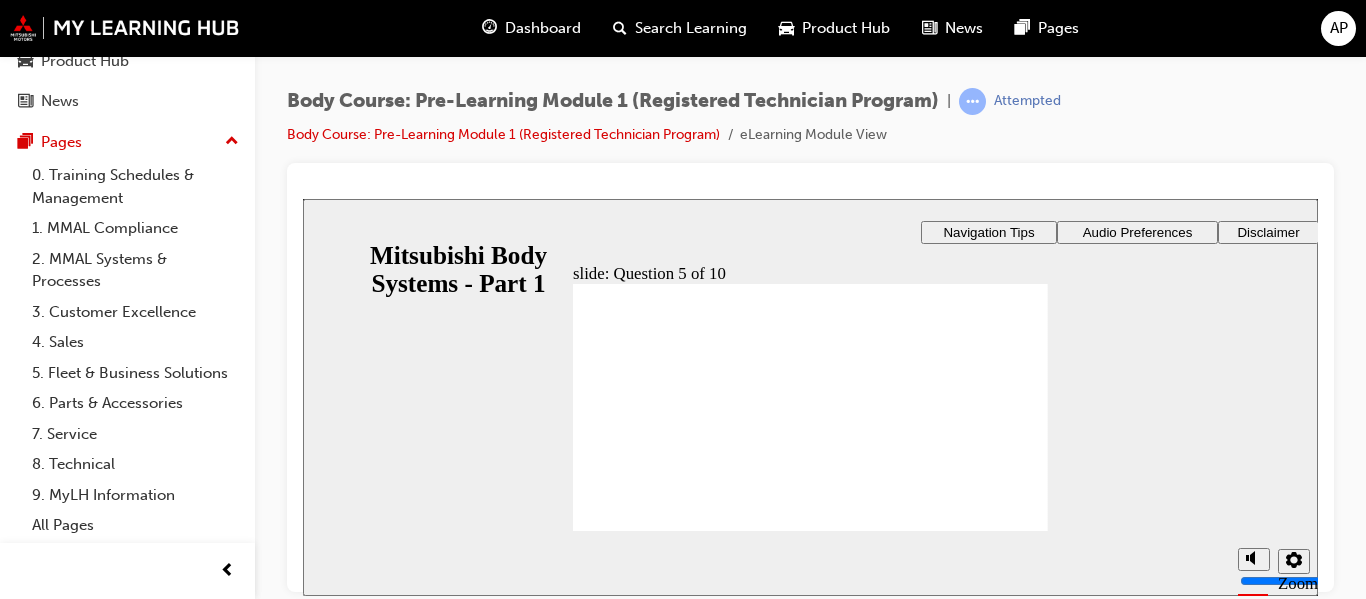 click 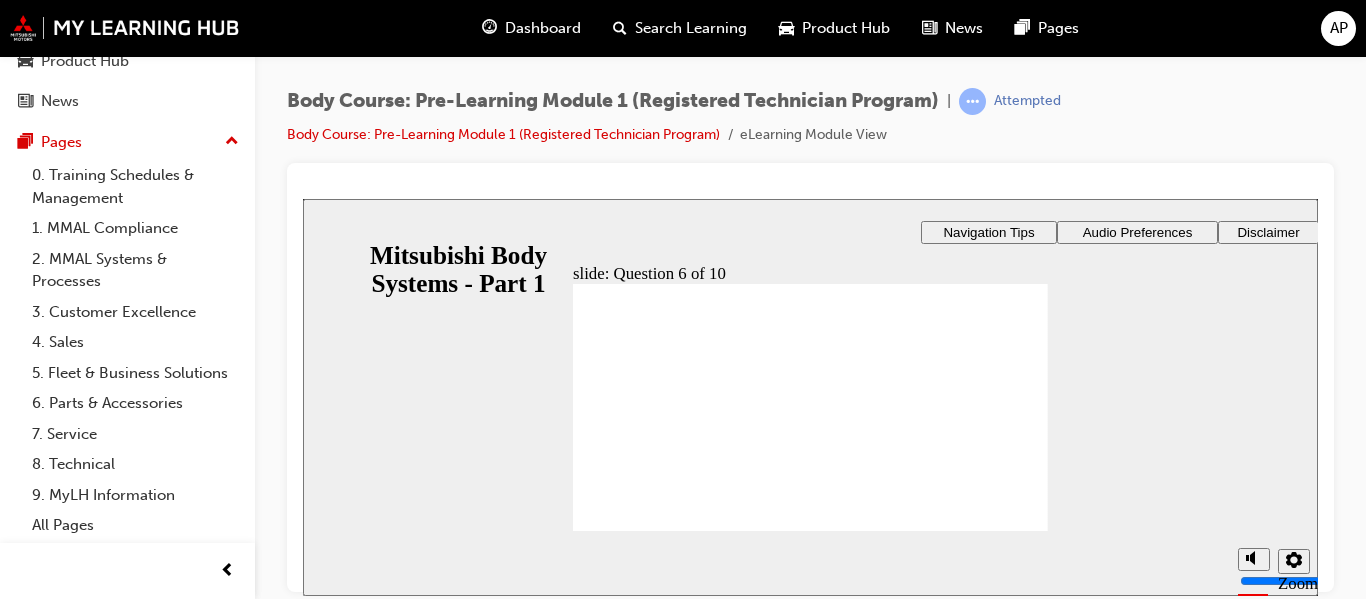 click 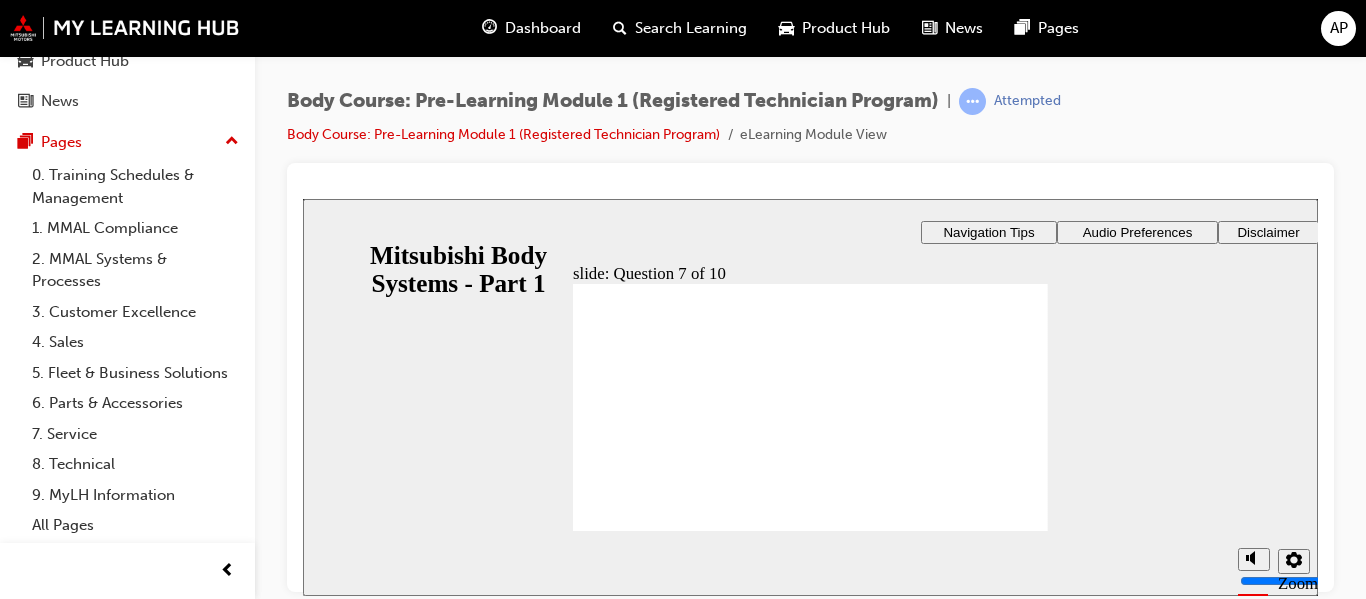 click 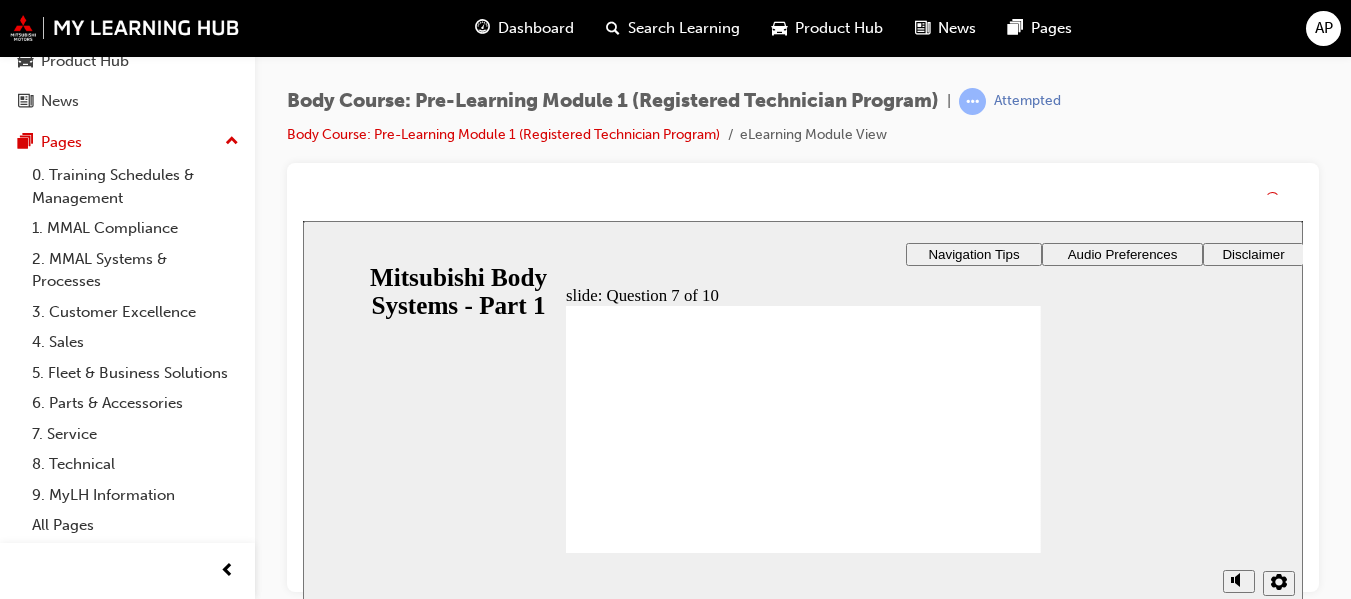 click on "Continue That’s right! You selected the correct response." at bounding box center (803, 1535) 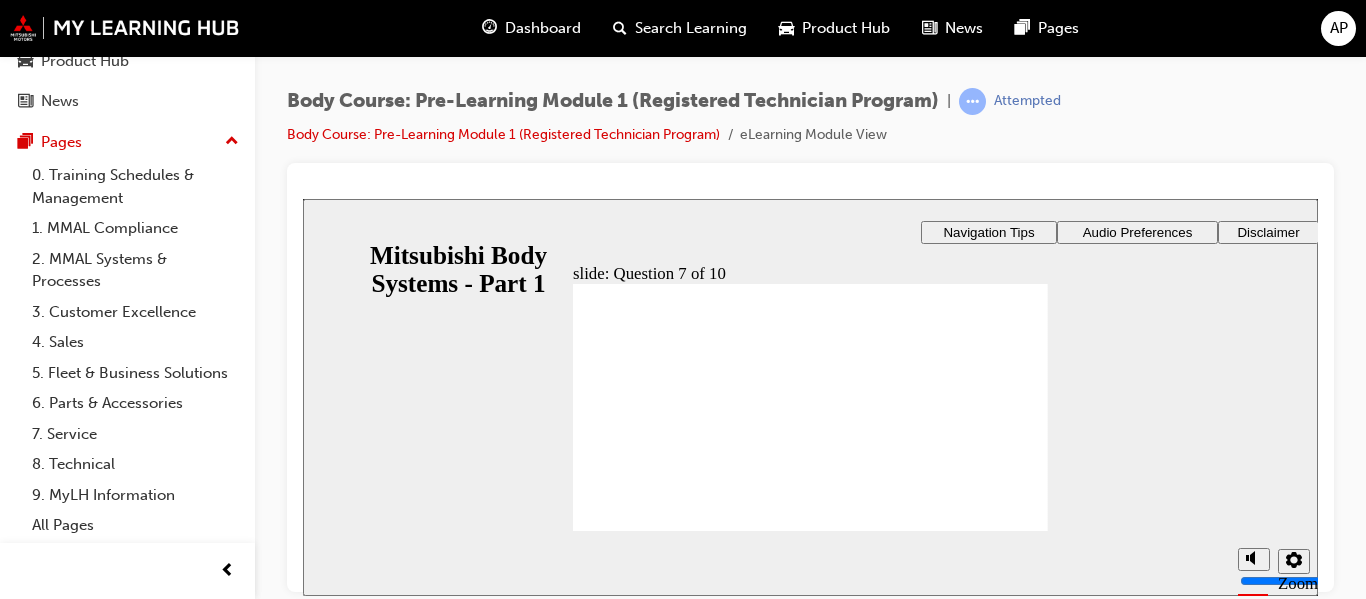click 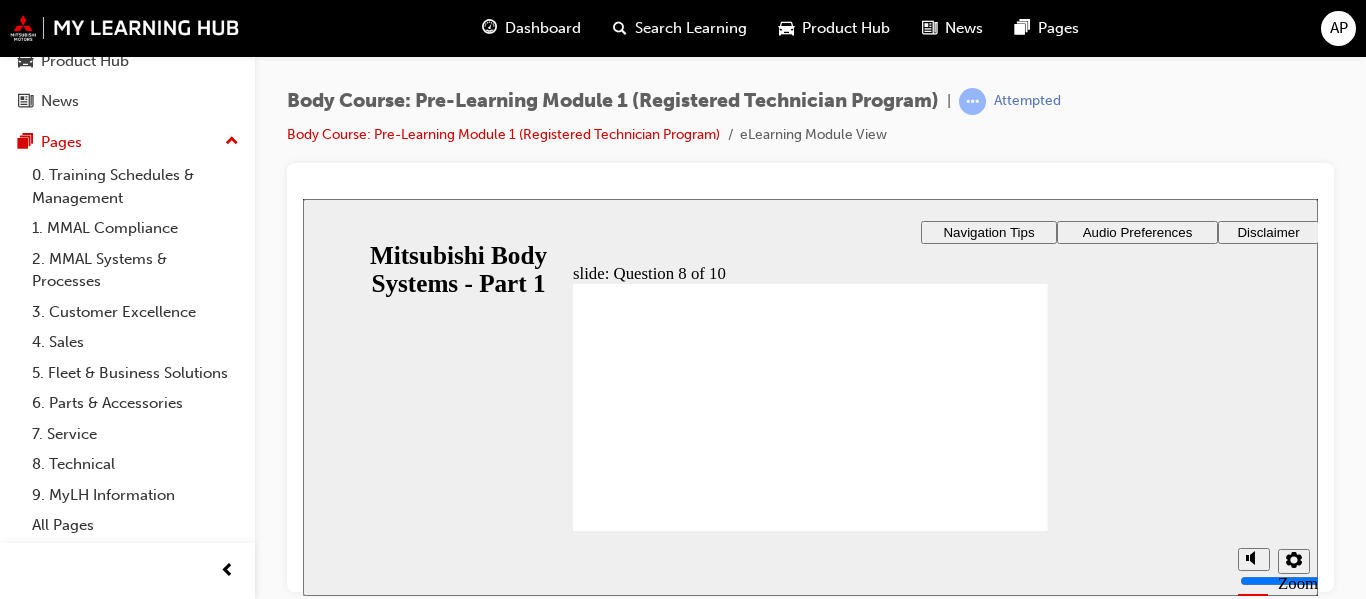 click 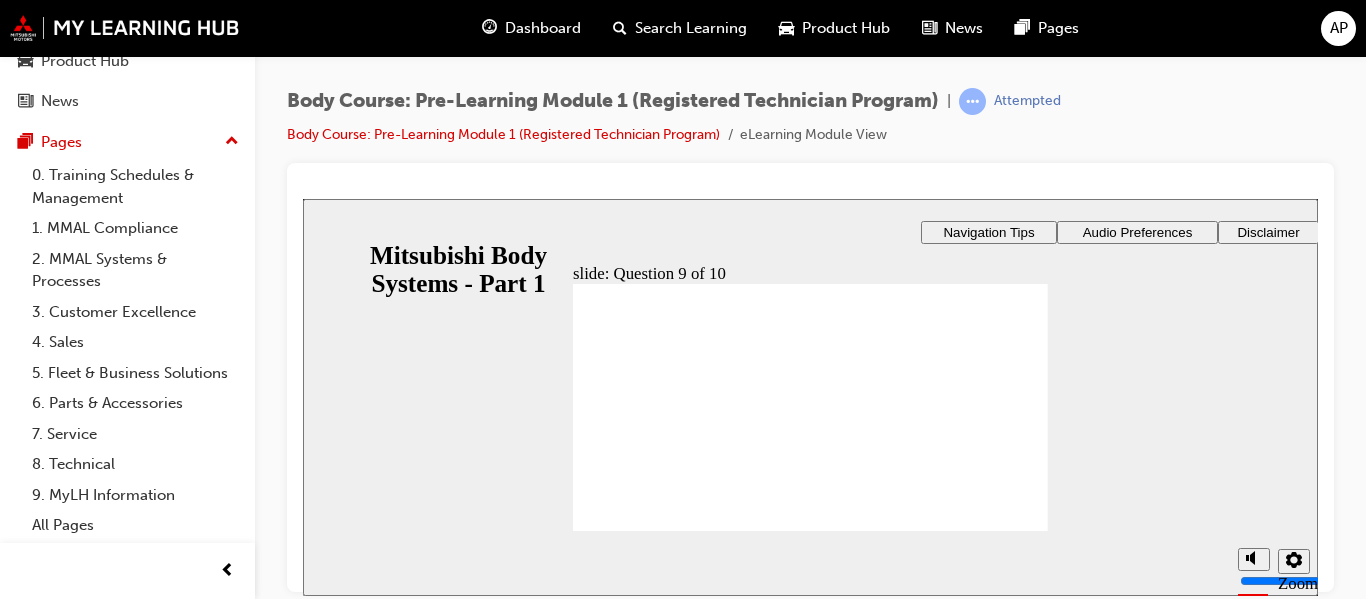 click 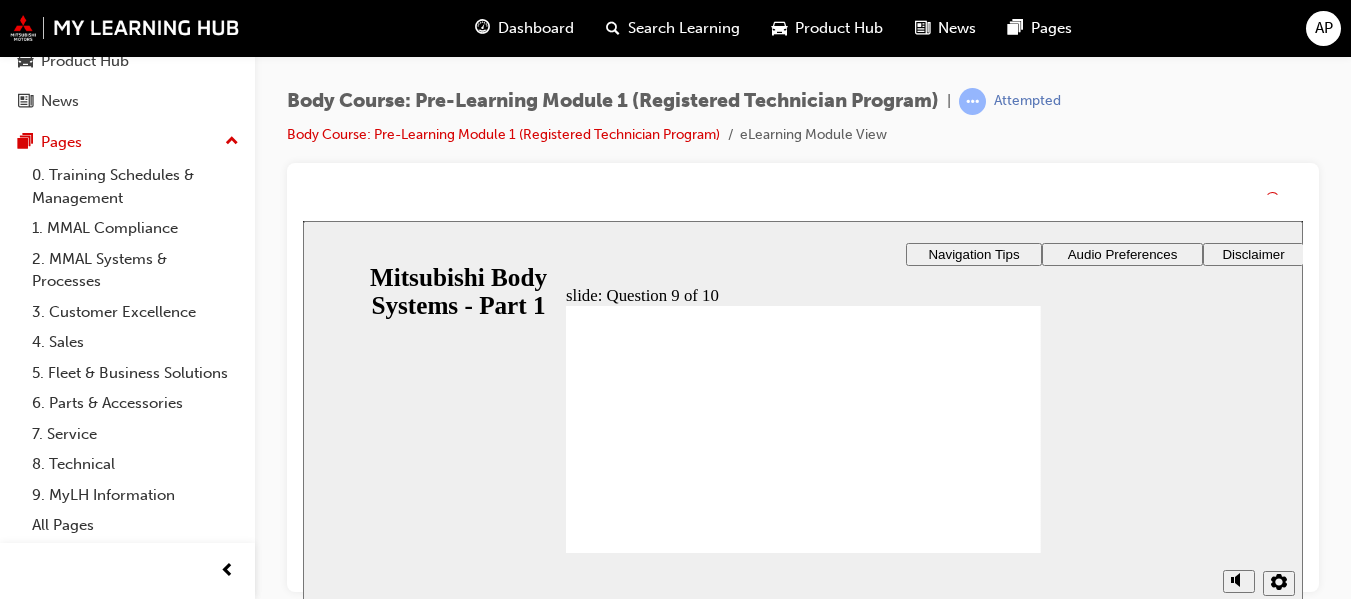 click 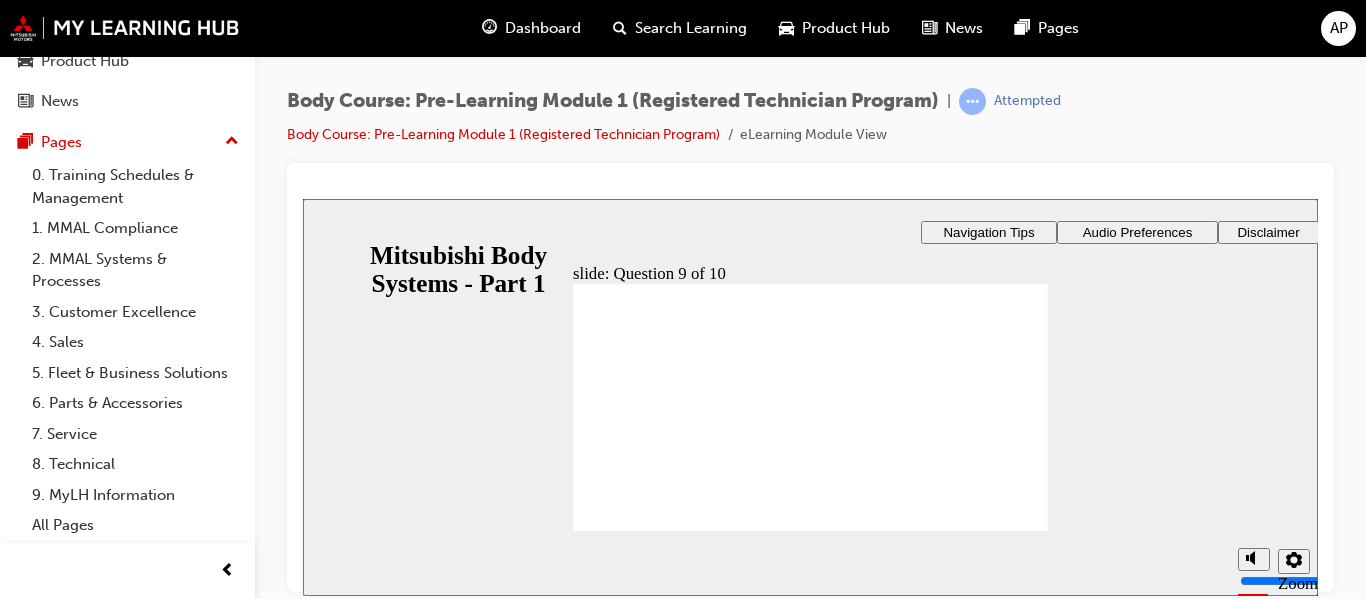 click 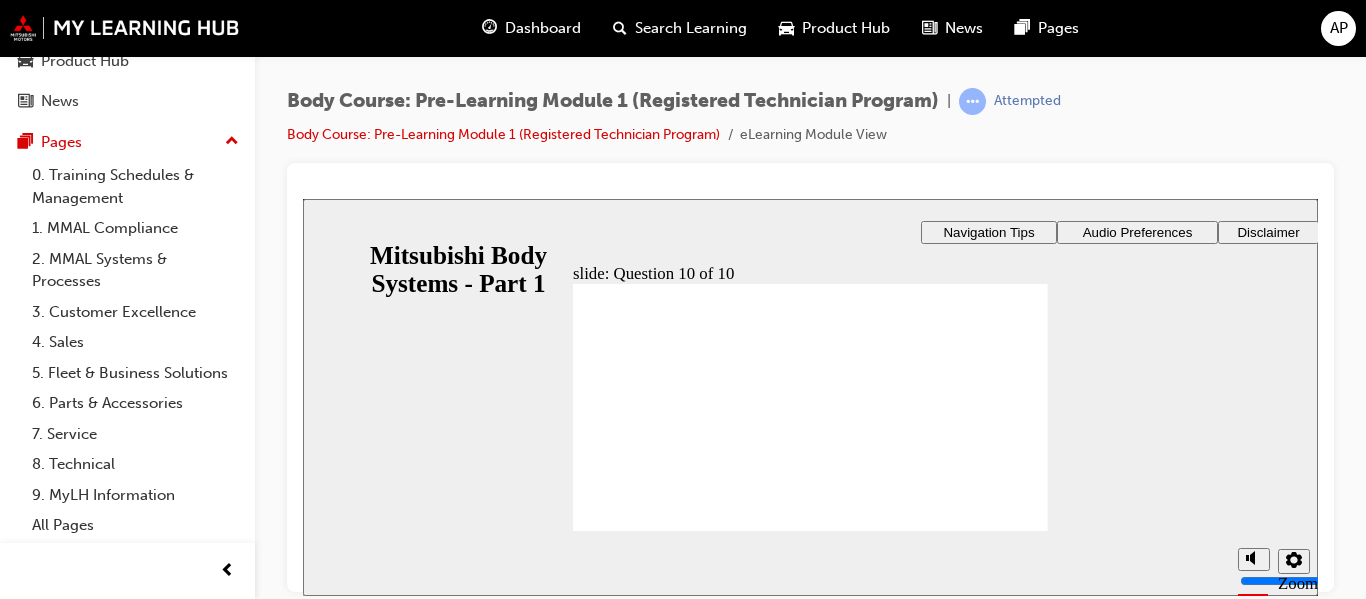 click 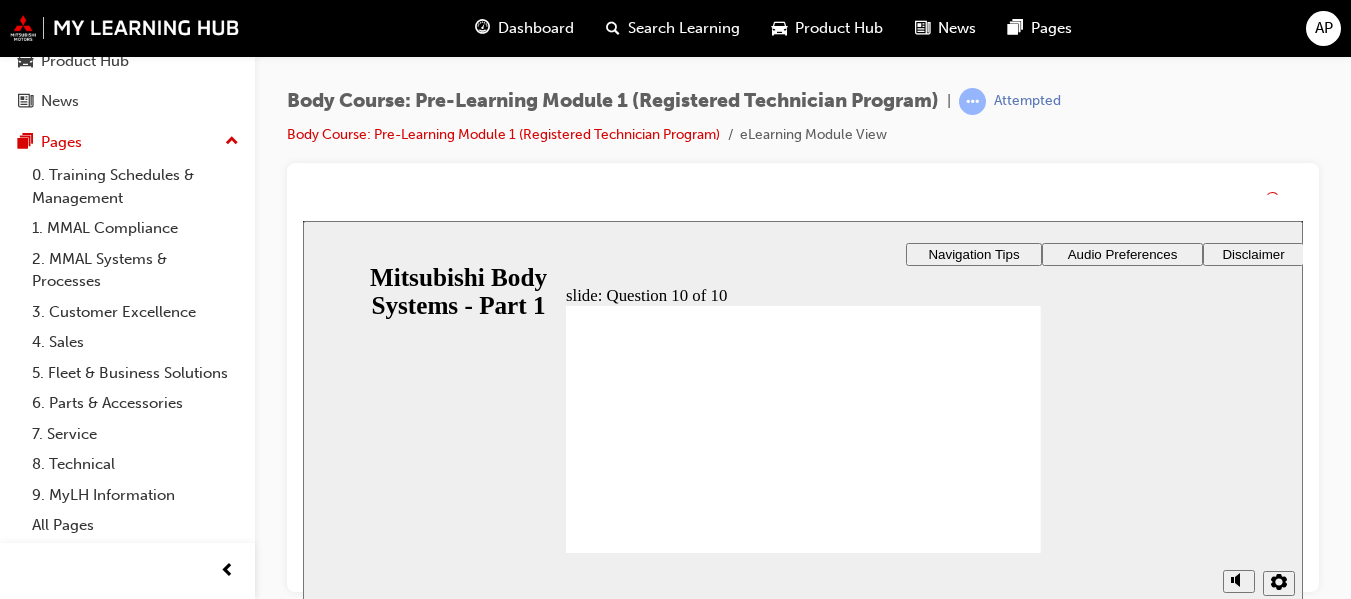 click on "Continue That’s right! You selected the correct response." at bounding box center (803, 1535) 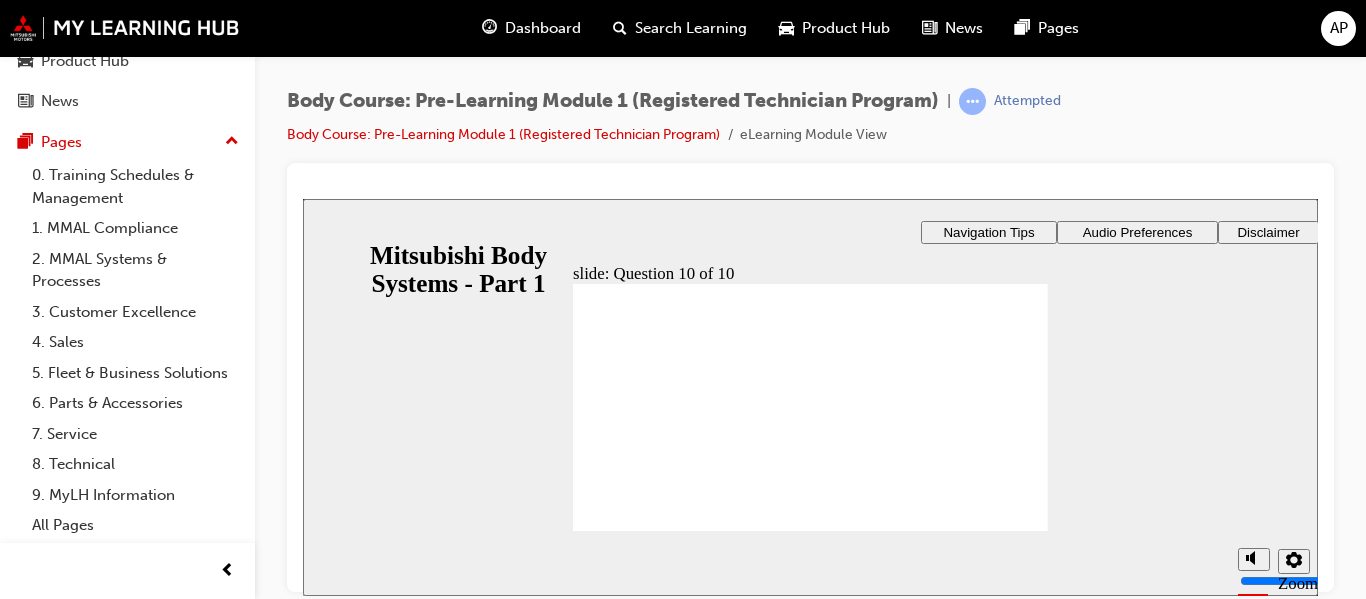 click 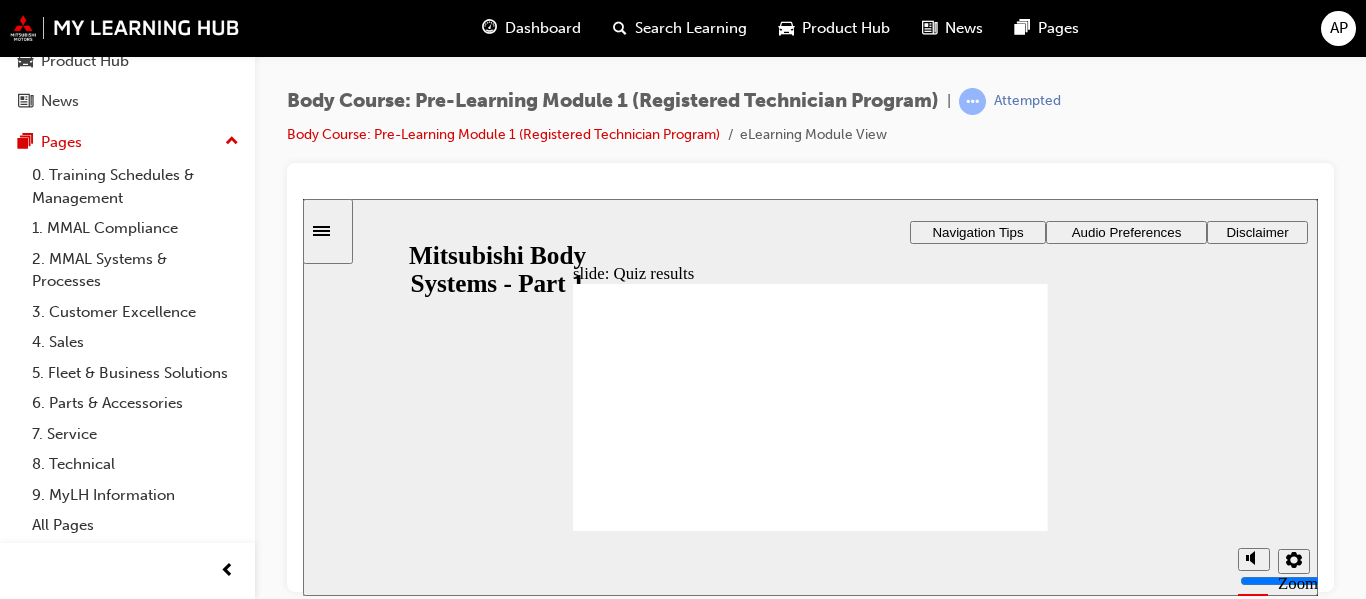 click 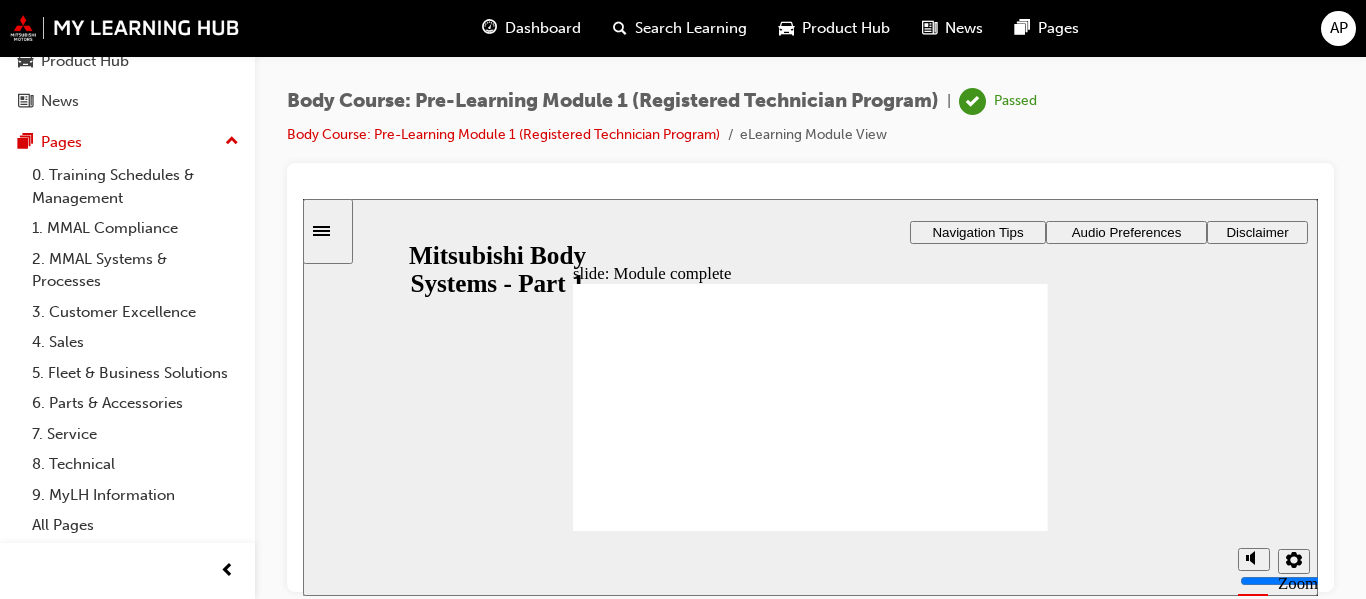 click 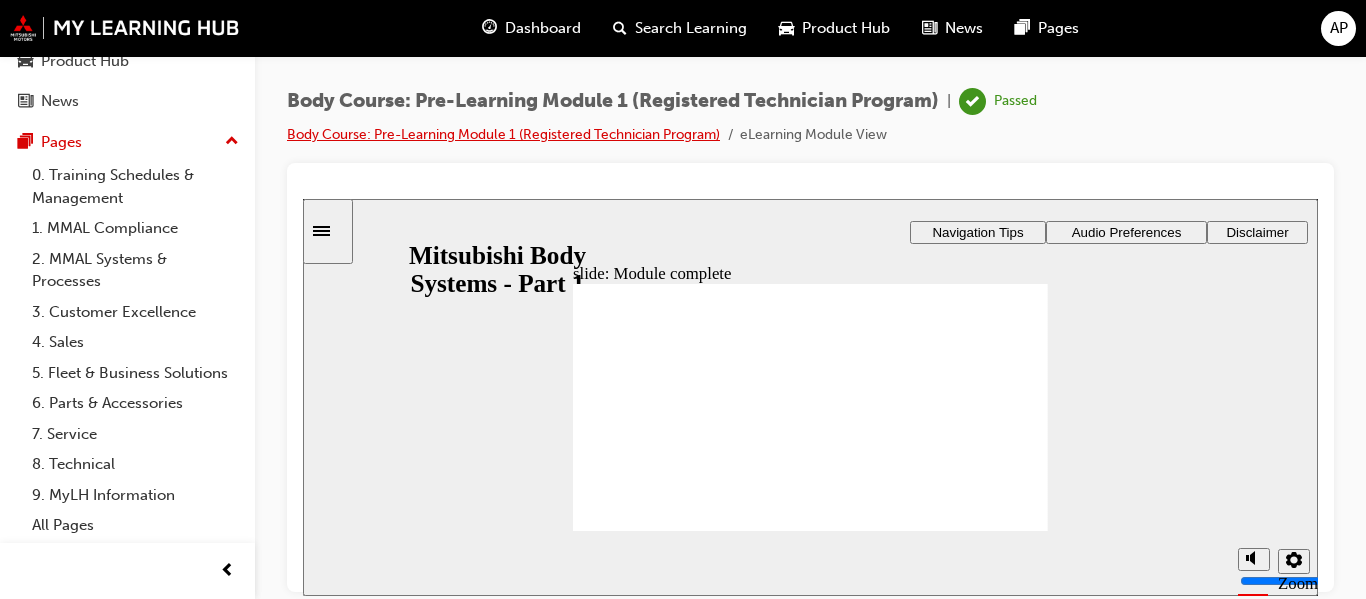 click on "Body Course: Pre-Learning Module 1 (Registered Technician Program)" at bounding box center [503, 134] 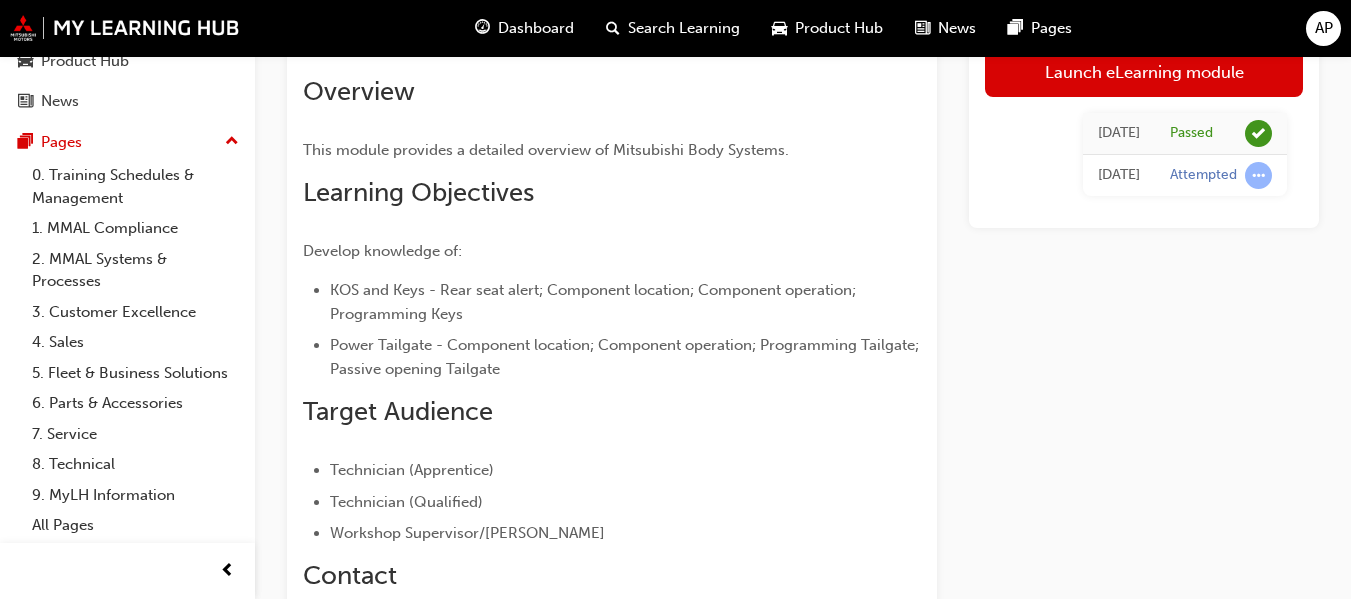 scroll, scrollTop: 0, scrollLeft: 0, axis: both 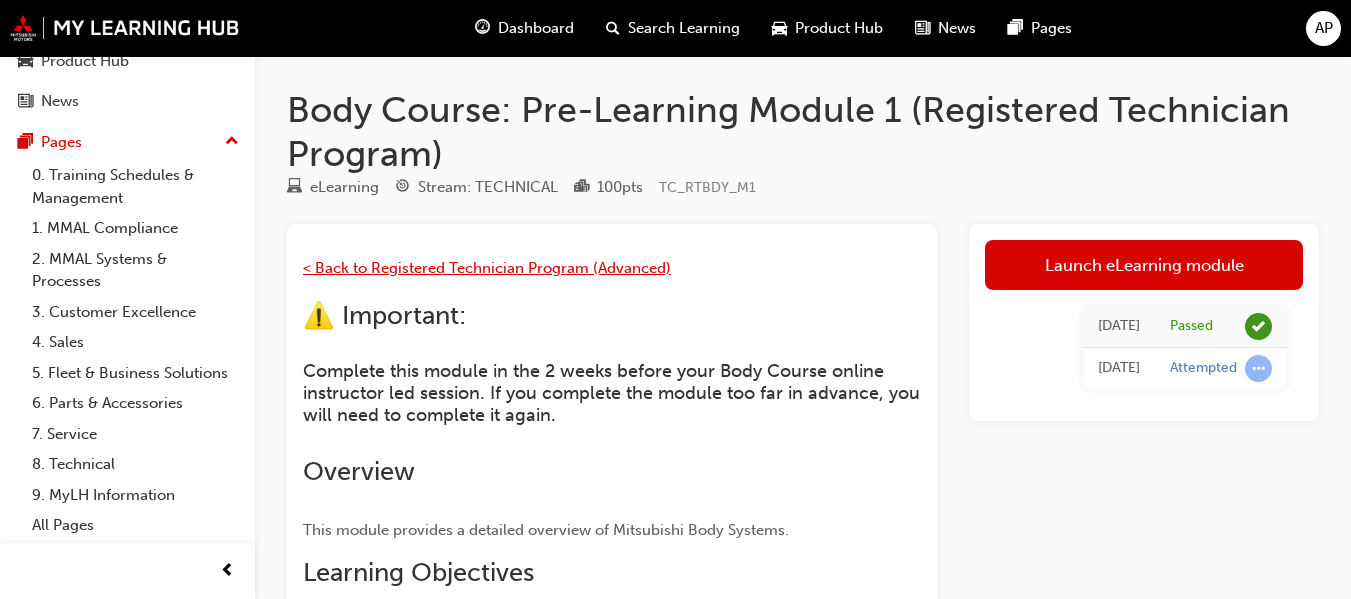 click on "< Back to Registered Technician Program (Advanced)" at bounding box center [487, 268] 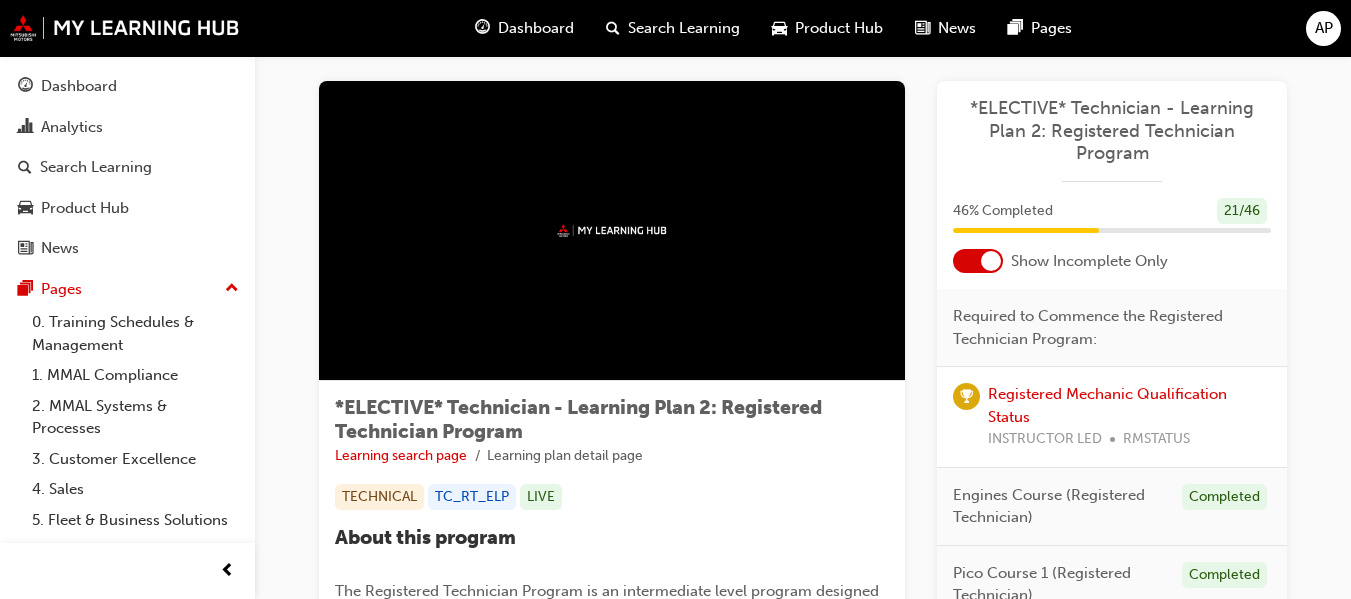 scroll, scrollTop: 0, scrollLeft: 0, axis: both 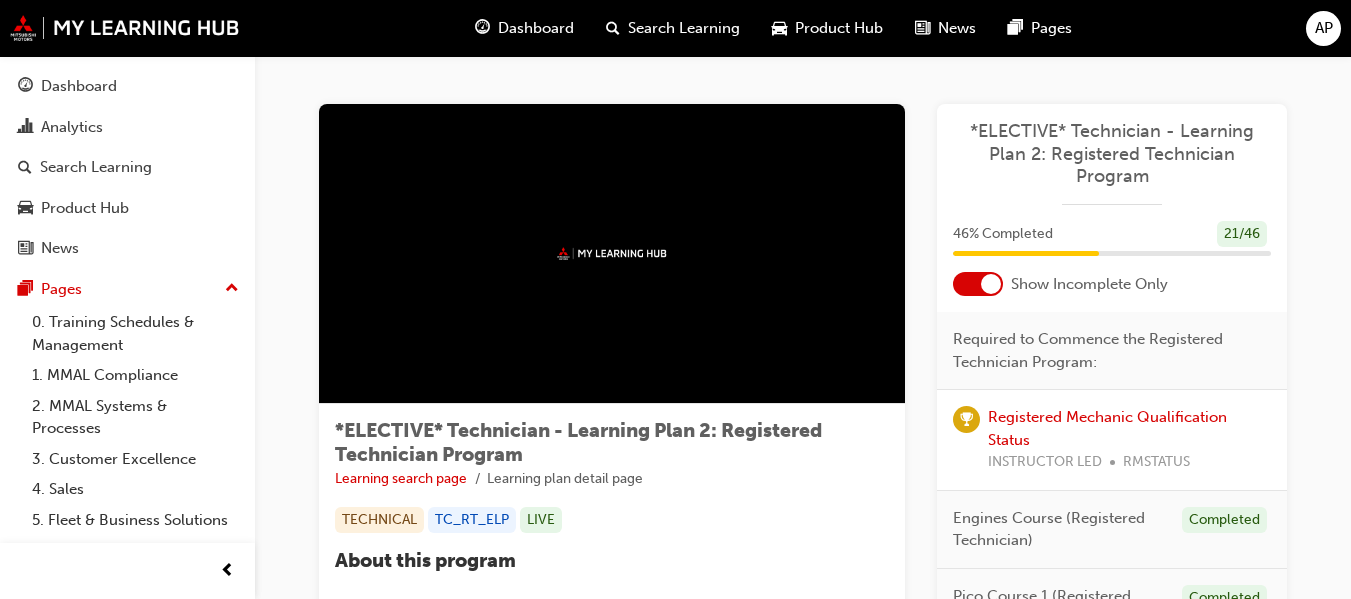 click at bounding box center (978, 284) 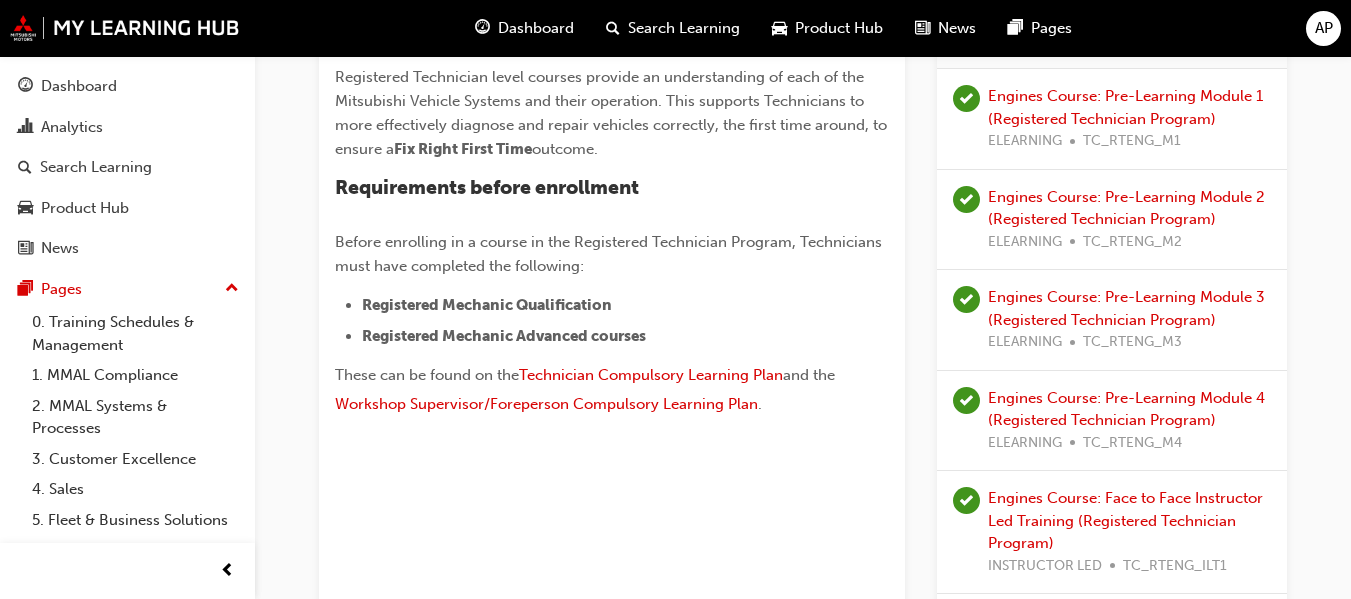 scroll, scrollTop: 100, scrollLeft: 0, axis: vertical 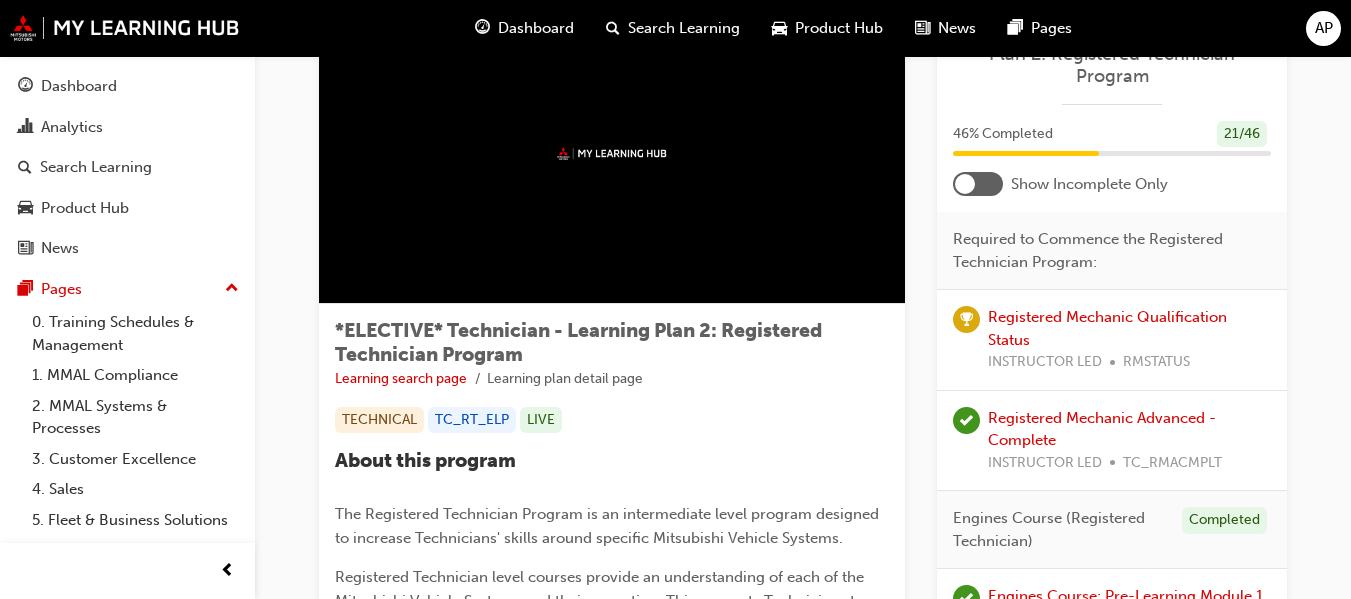 click at bounding box center (978, 184) 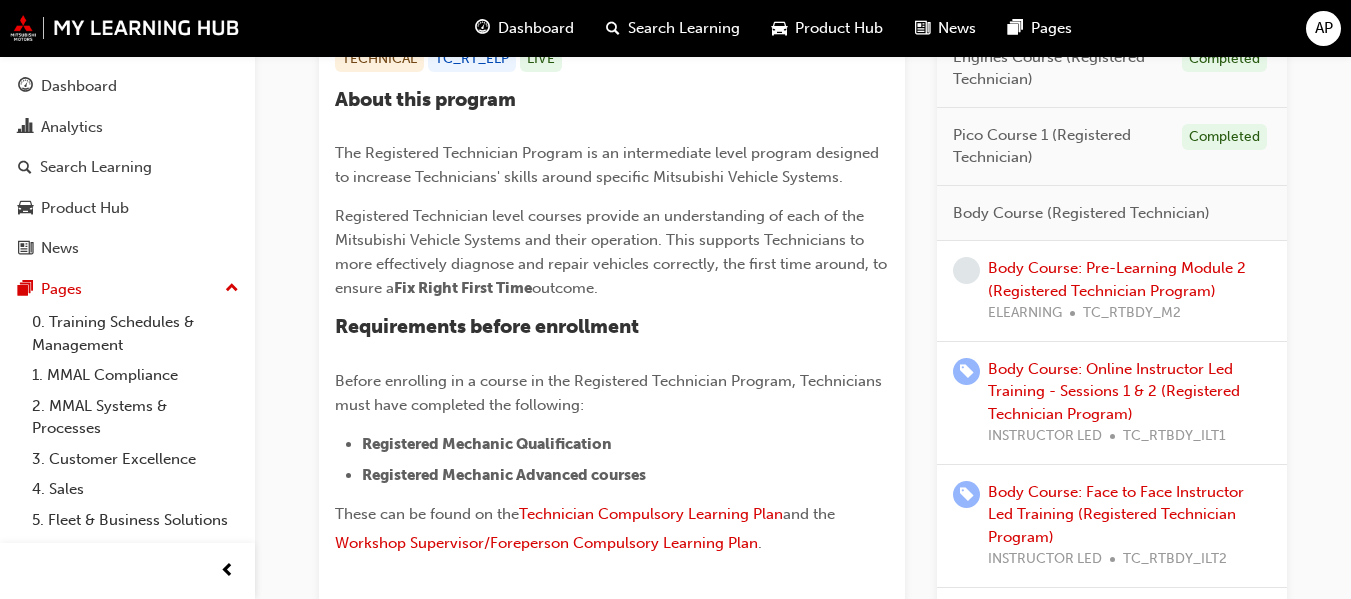 scroll, scrollTop: 400, scrollLeft: 0, axis: vertical 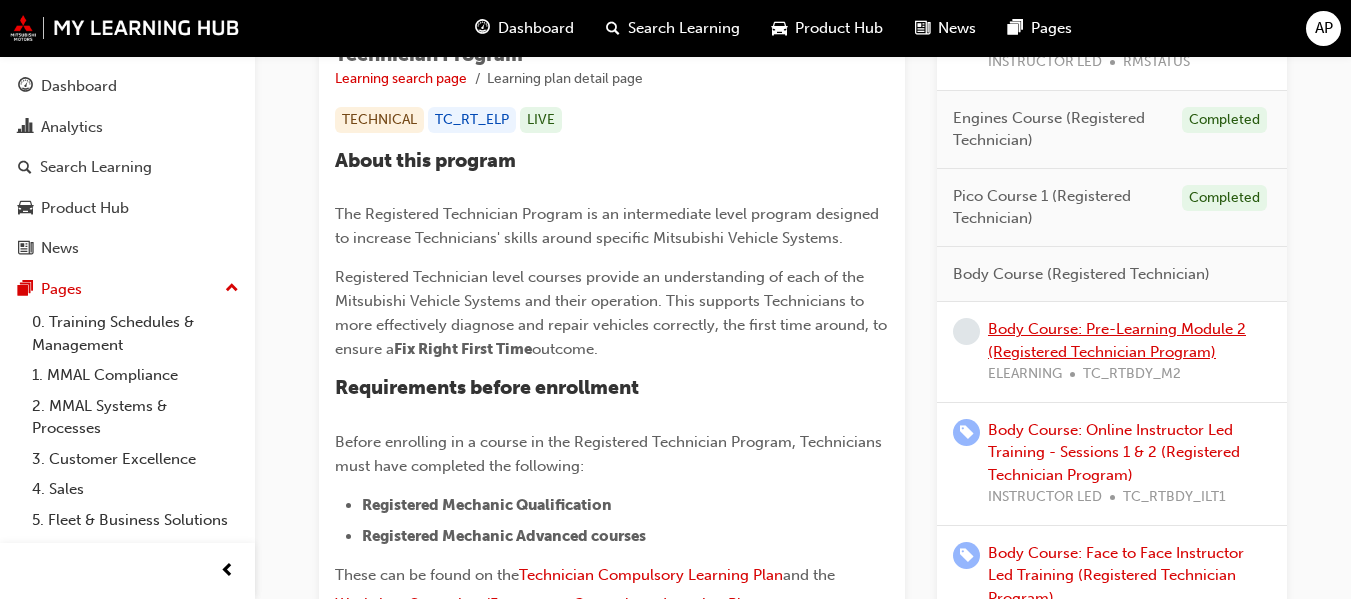 click on "Body Course: Pre-Learning Module 2 (Registered Technician Program)" at bounding box center [1117, 340] 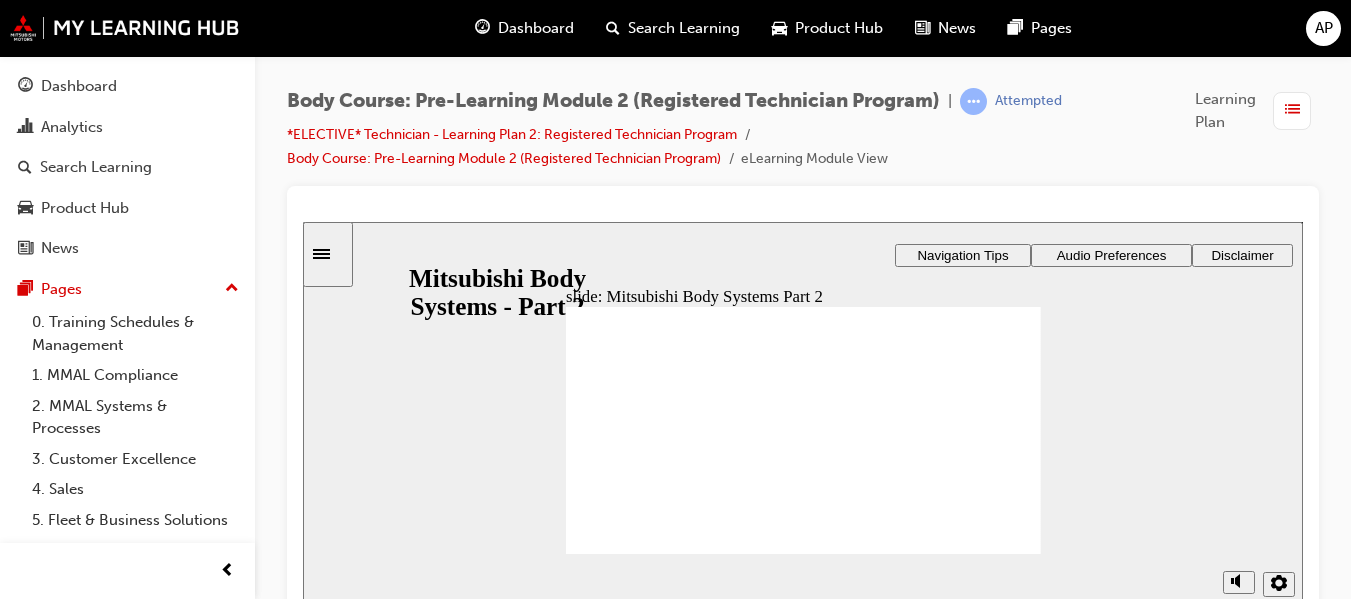 scroll, scrollTop: 20, scrollLeft: 0, axis: vertical 